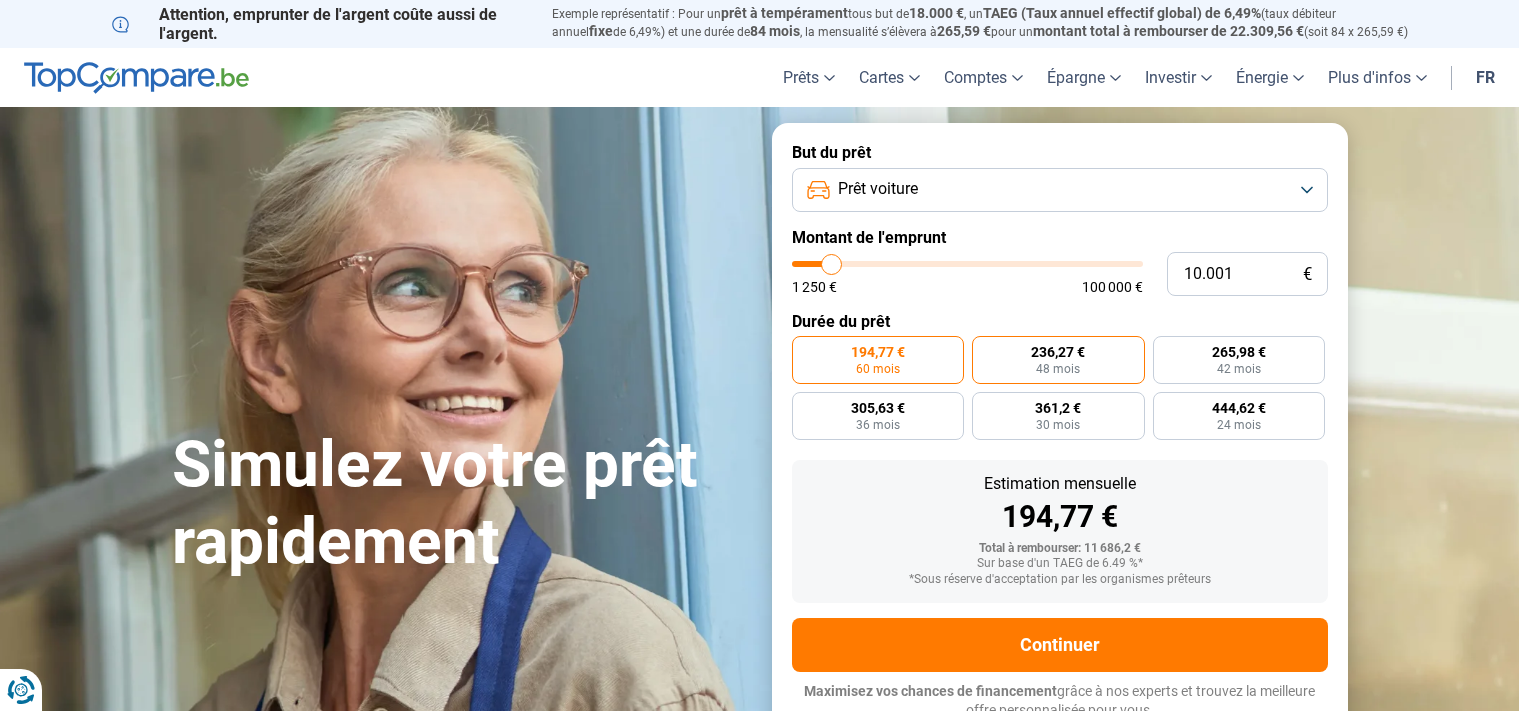 scroll, scrollTop: 0, scrollLeft: 0, axis: both 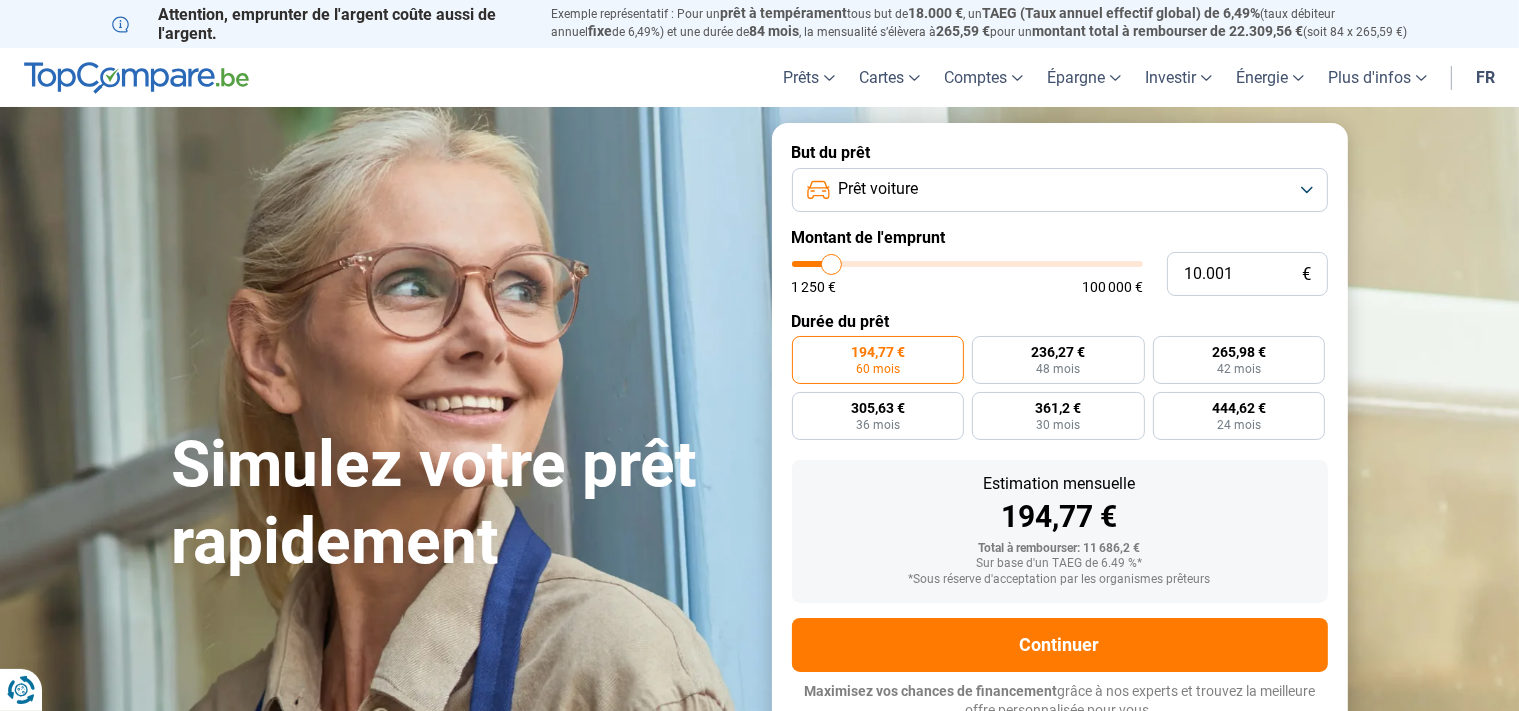 click on "1 250 € 100 000 €" at bounding box center [967, 277] 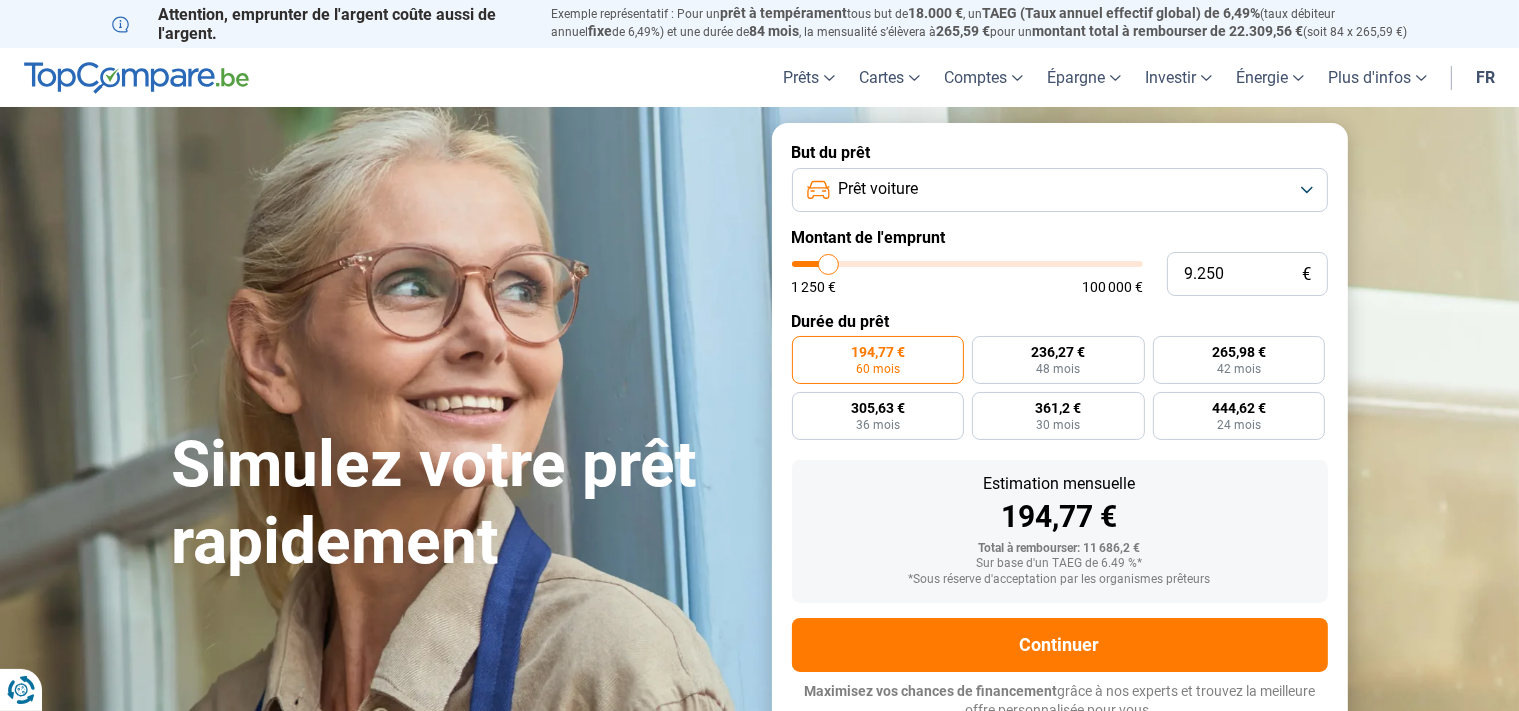 type on "9.500" 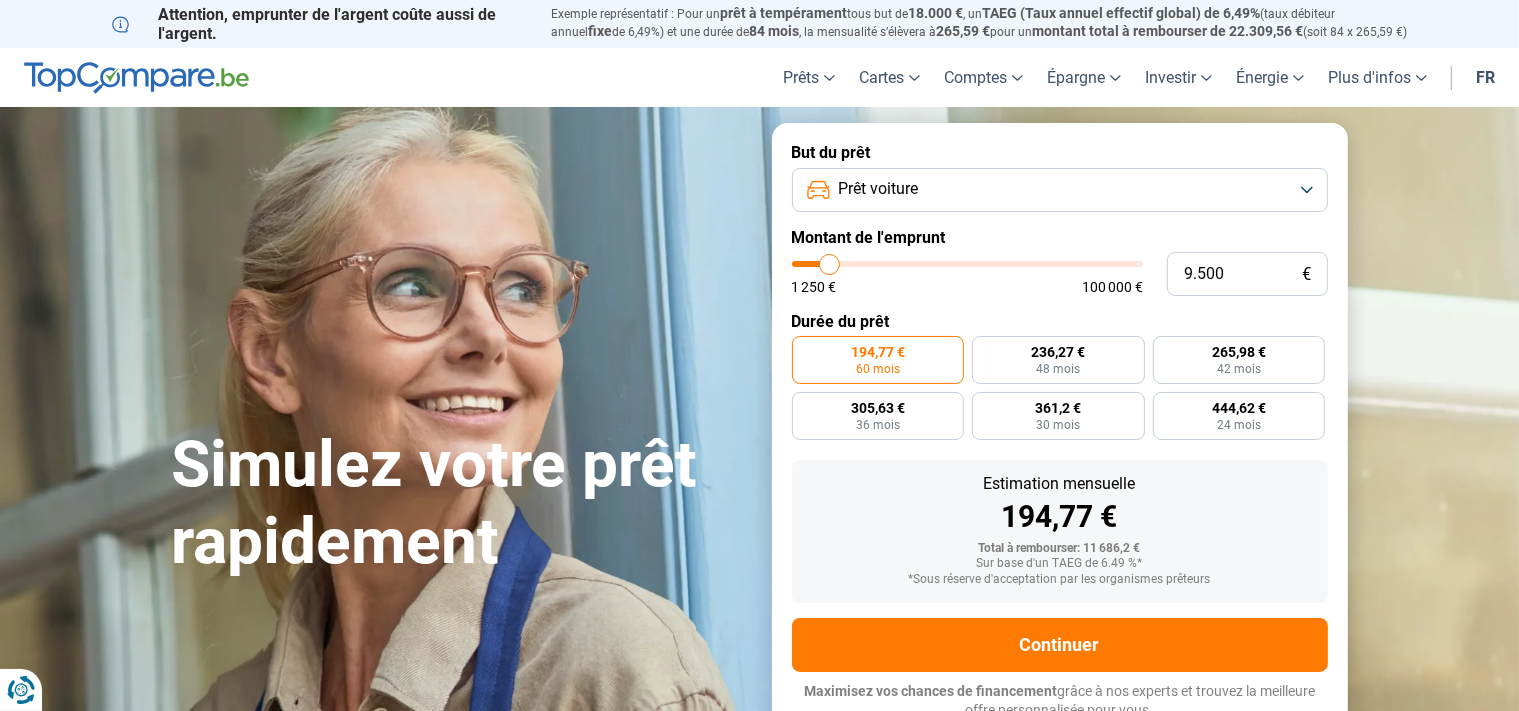 type on "9.750" 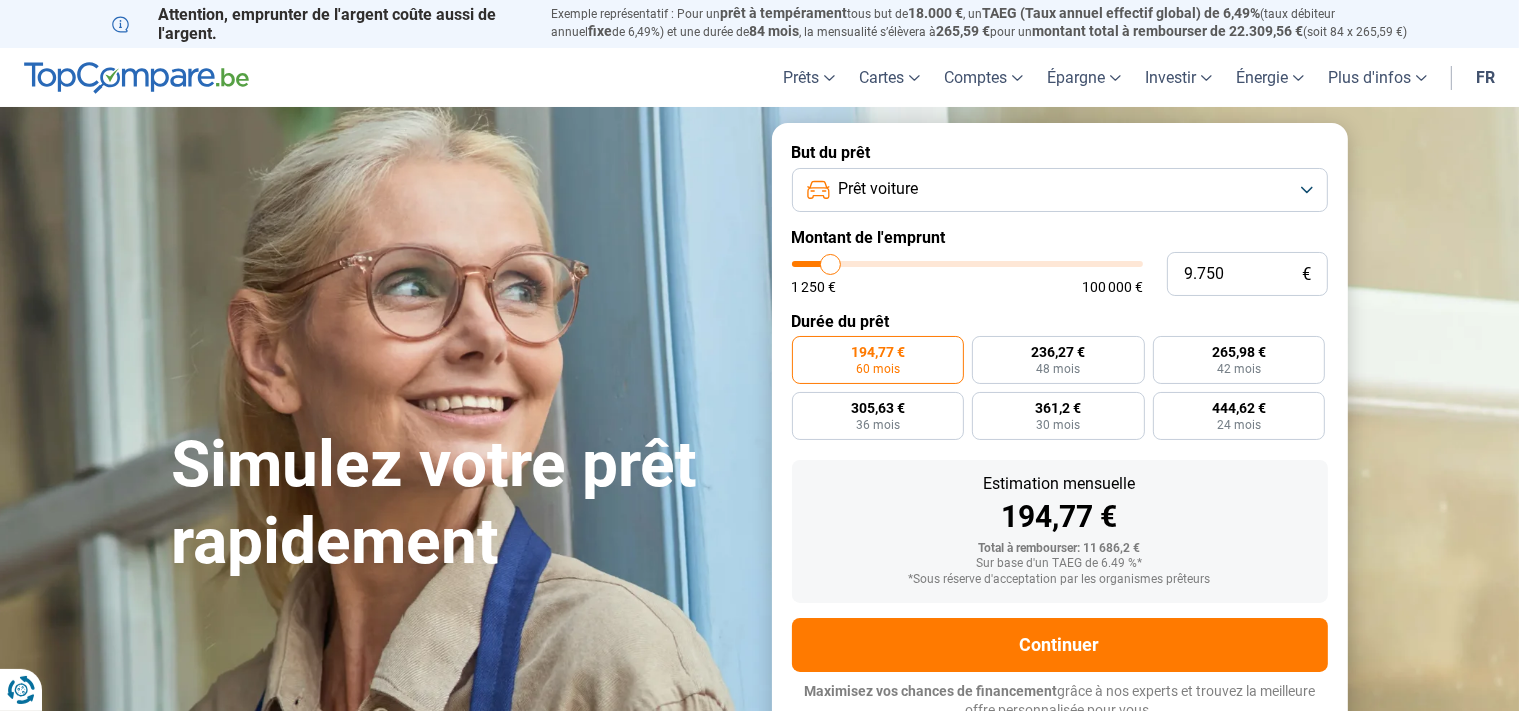 type on "10.250" 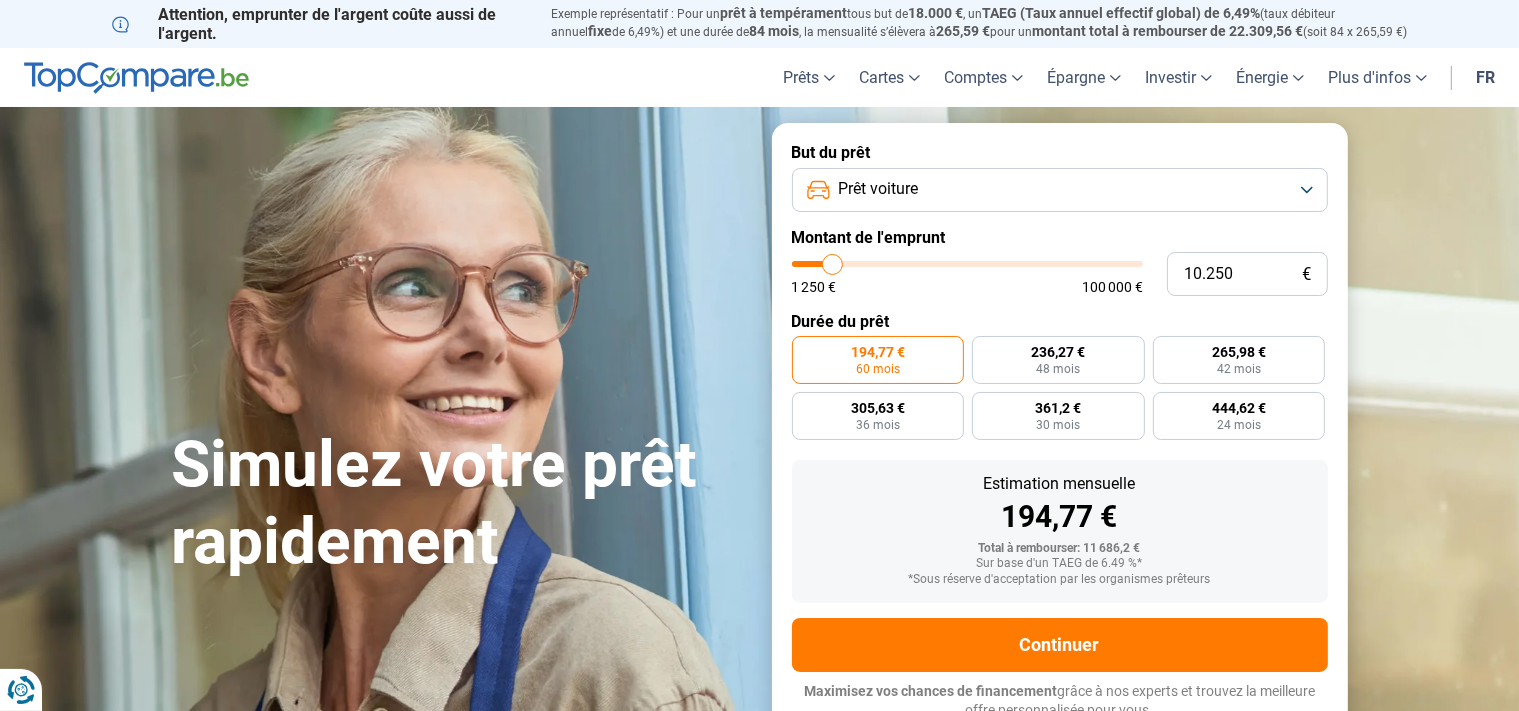 type on "11.000" 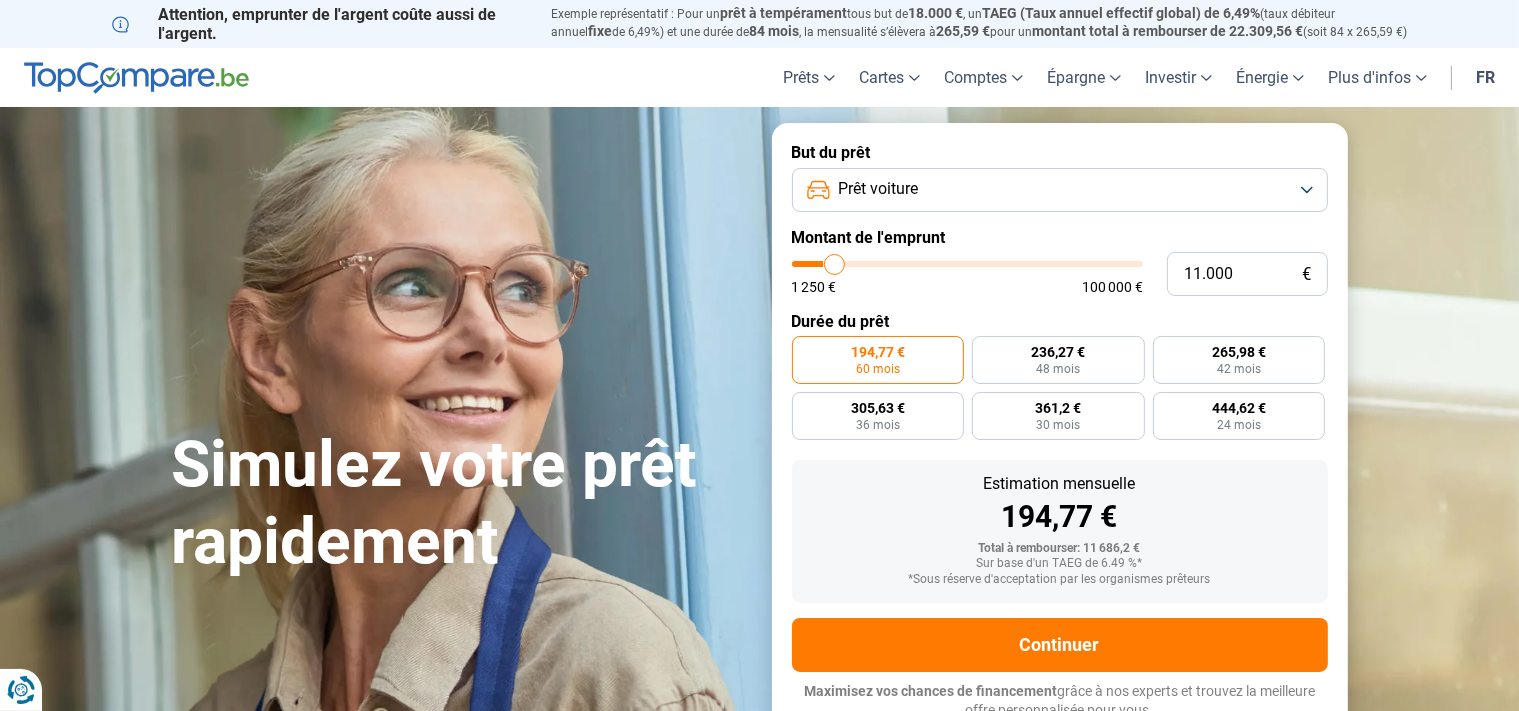 type on "12.750" 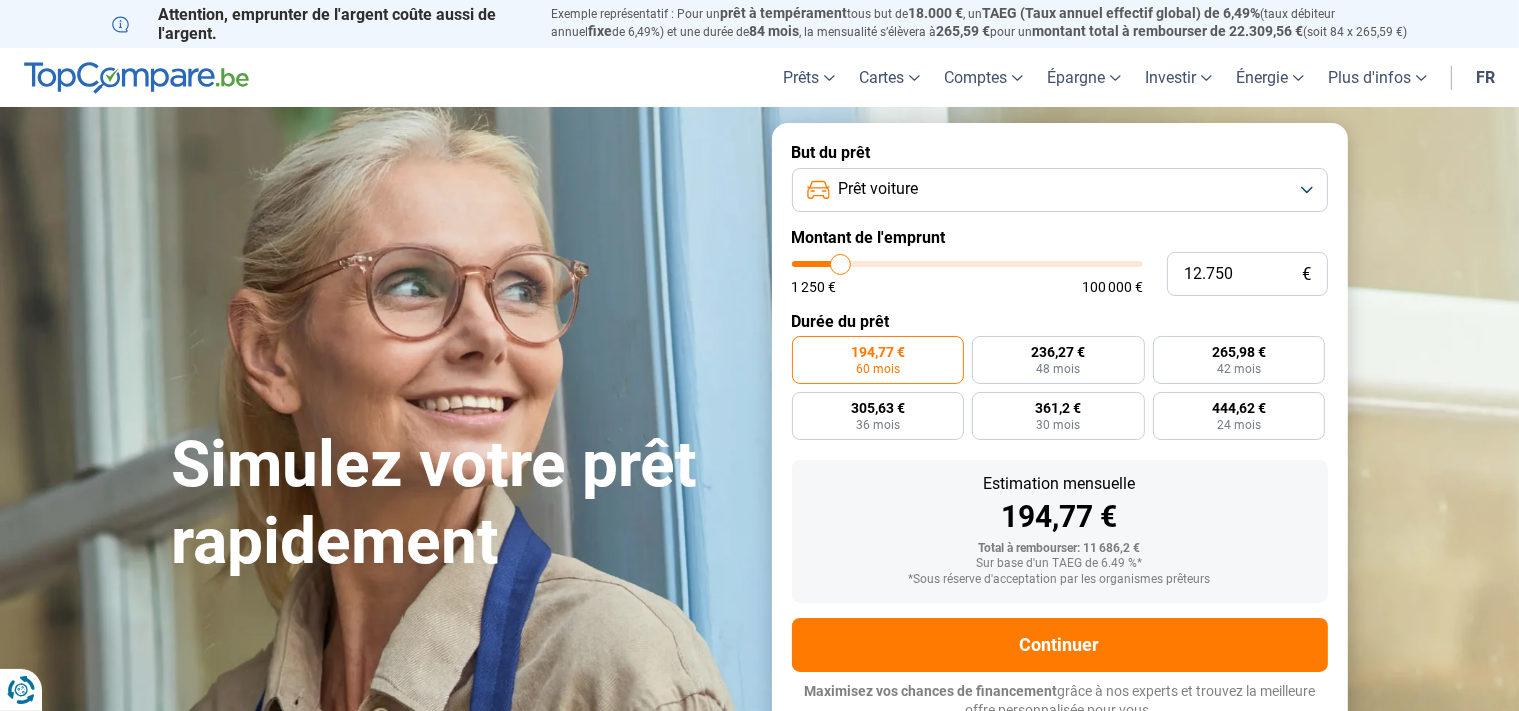 type on "15.750" 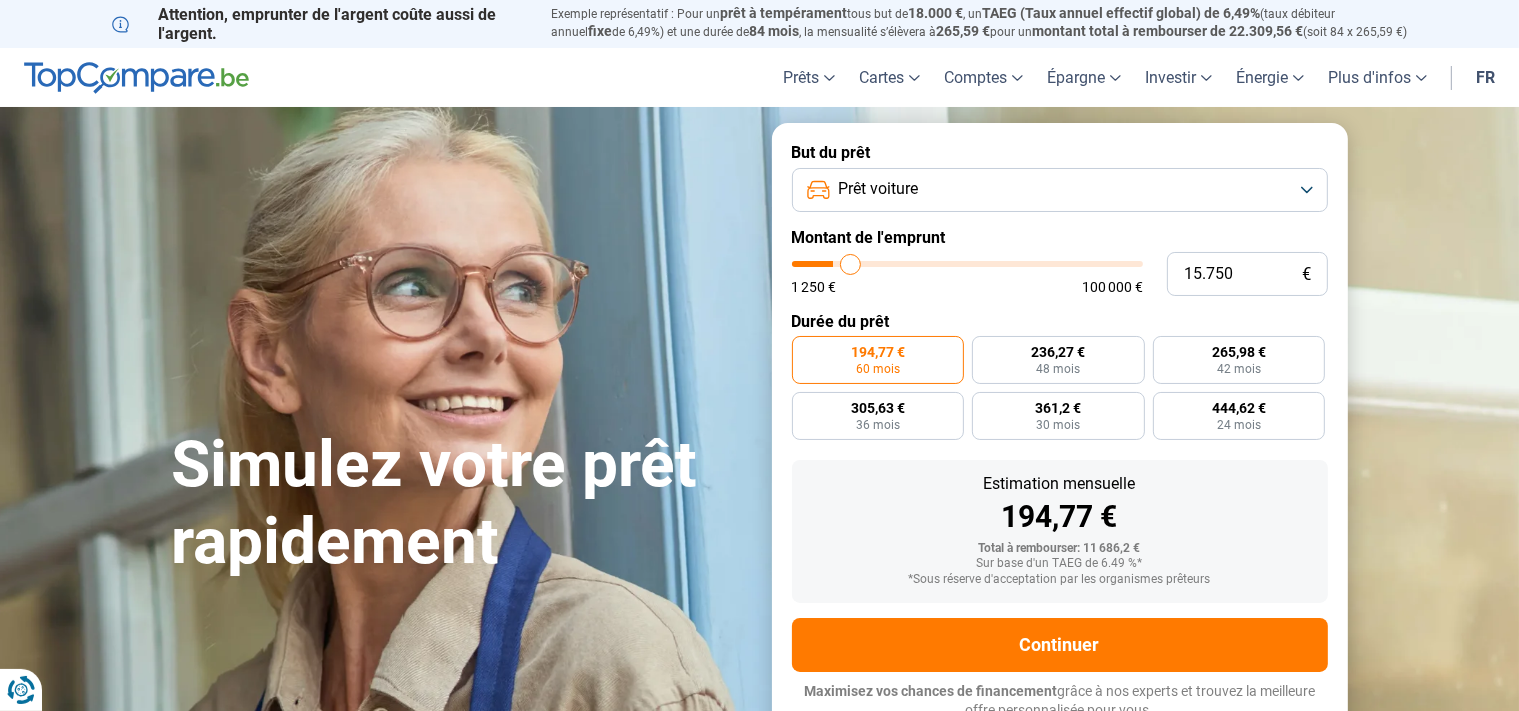 type on "17.500" 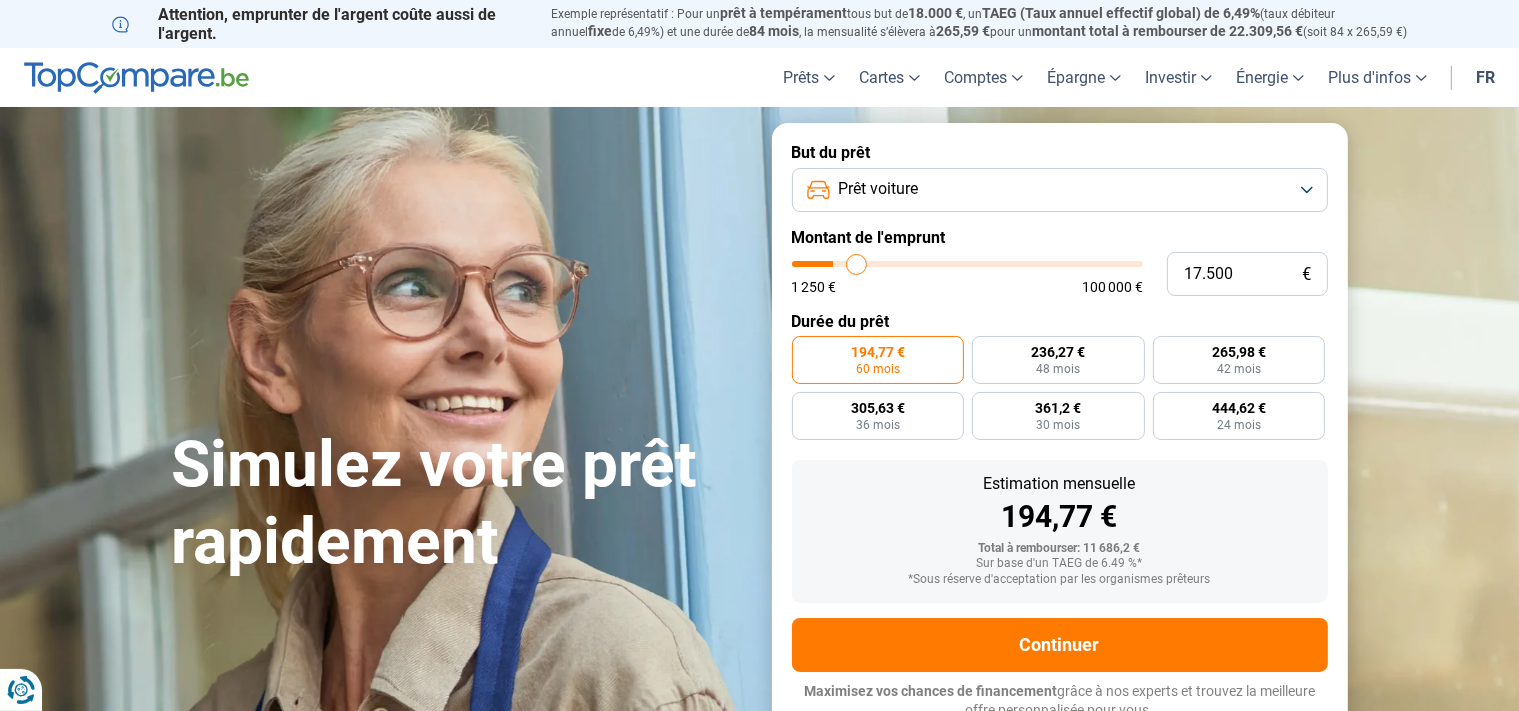 type on "18.750" 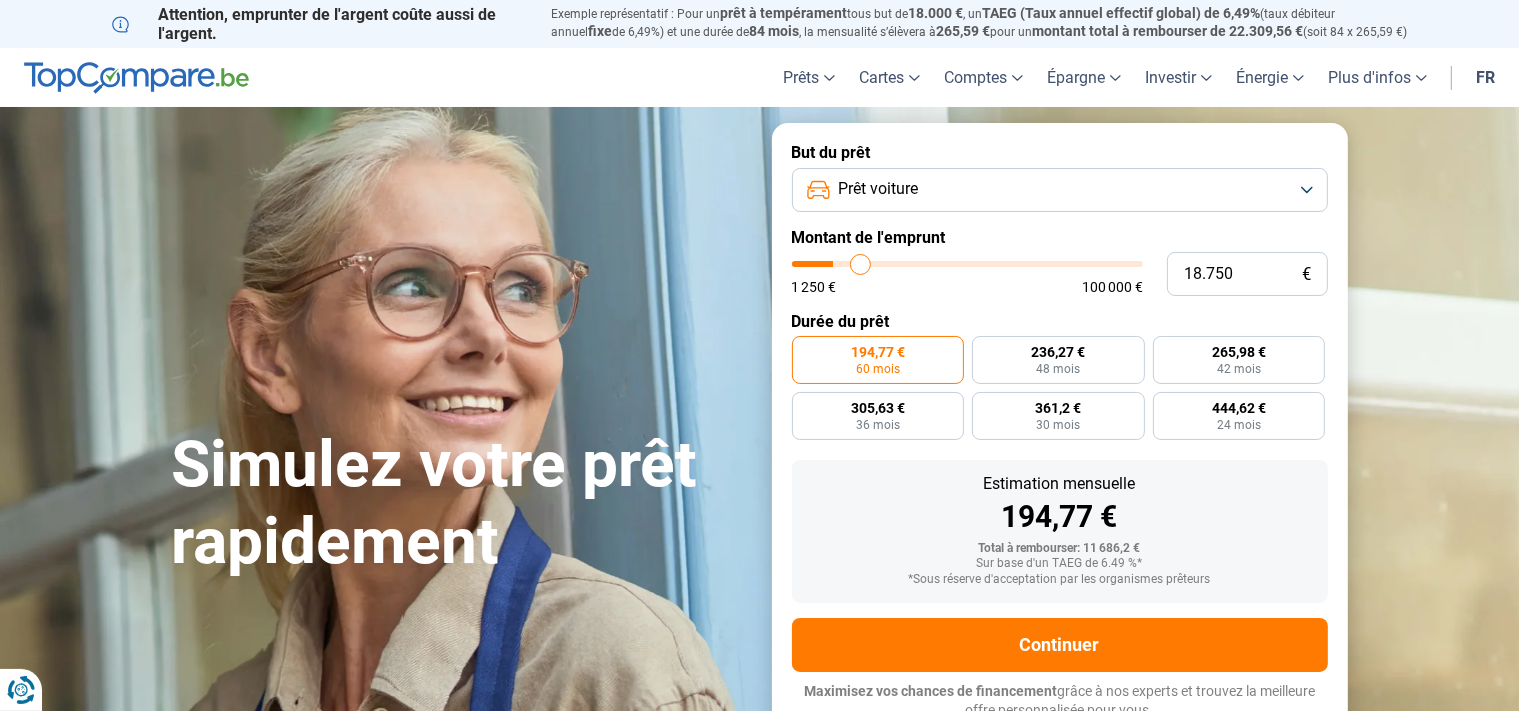 type on "19.750" 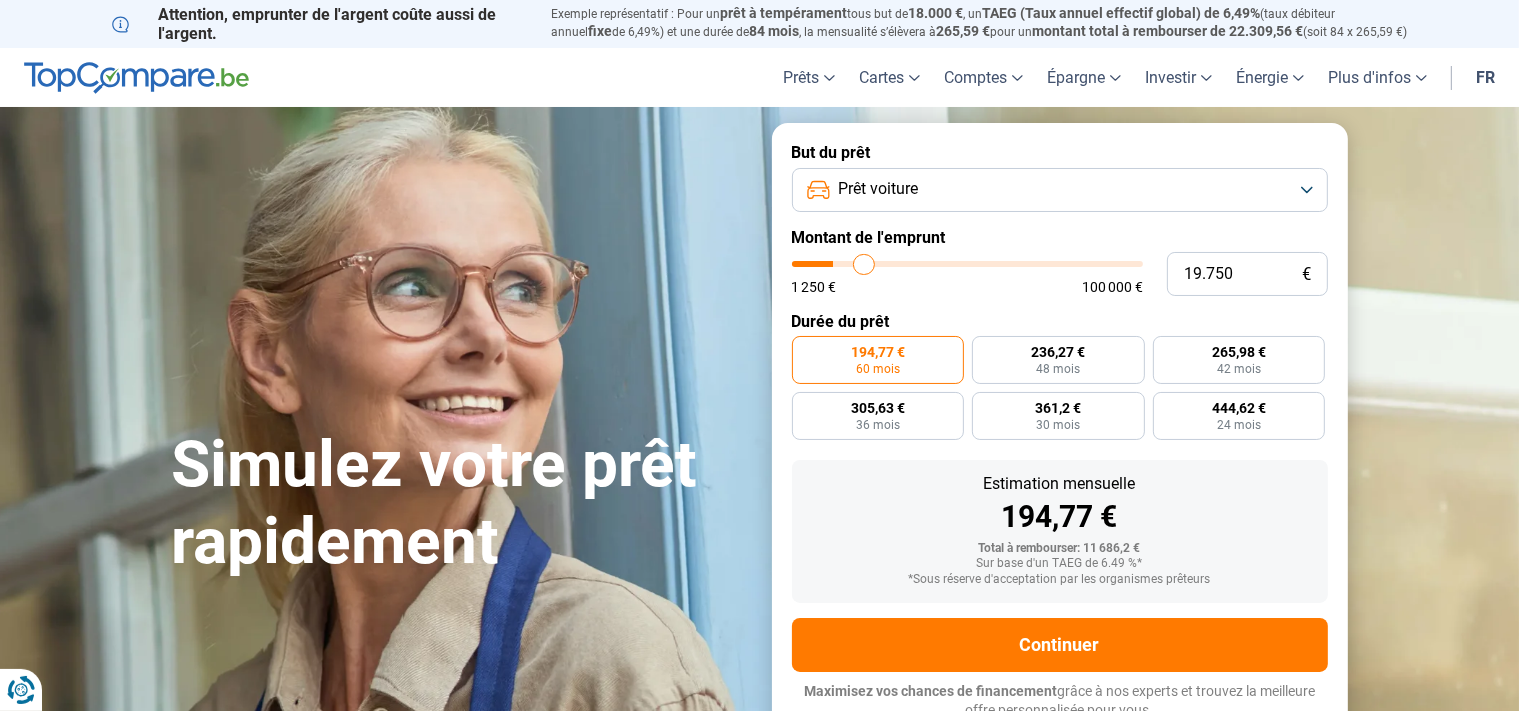 type on "20.000" 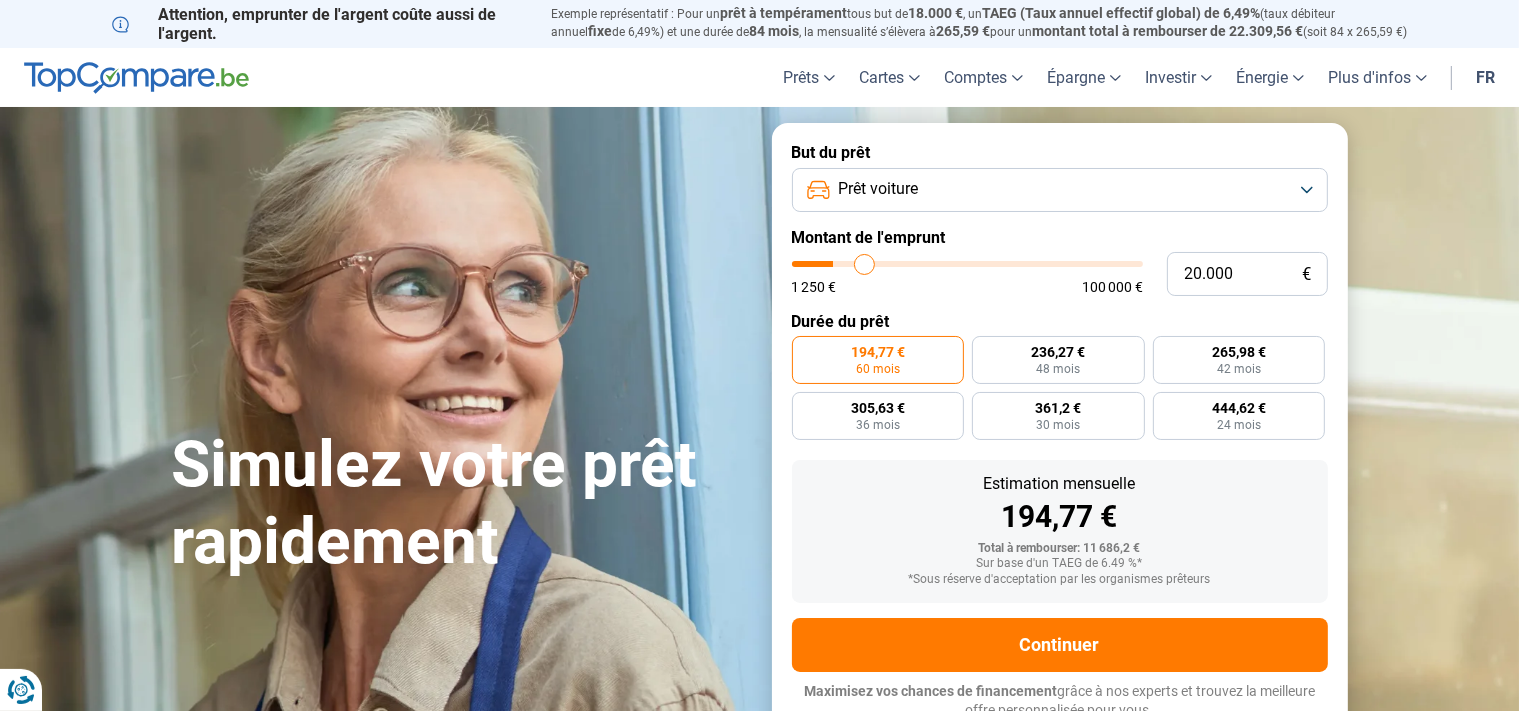 type on "20.500" 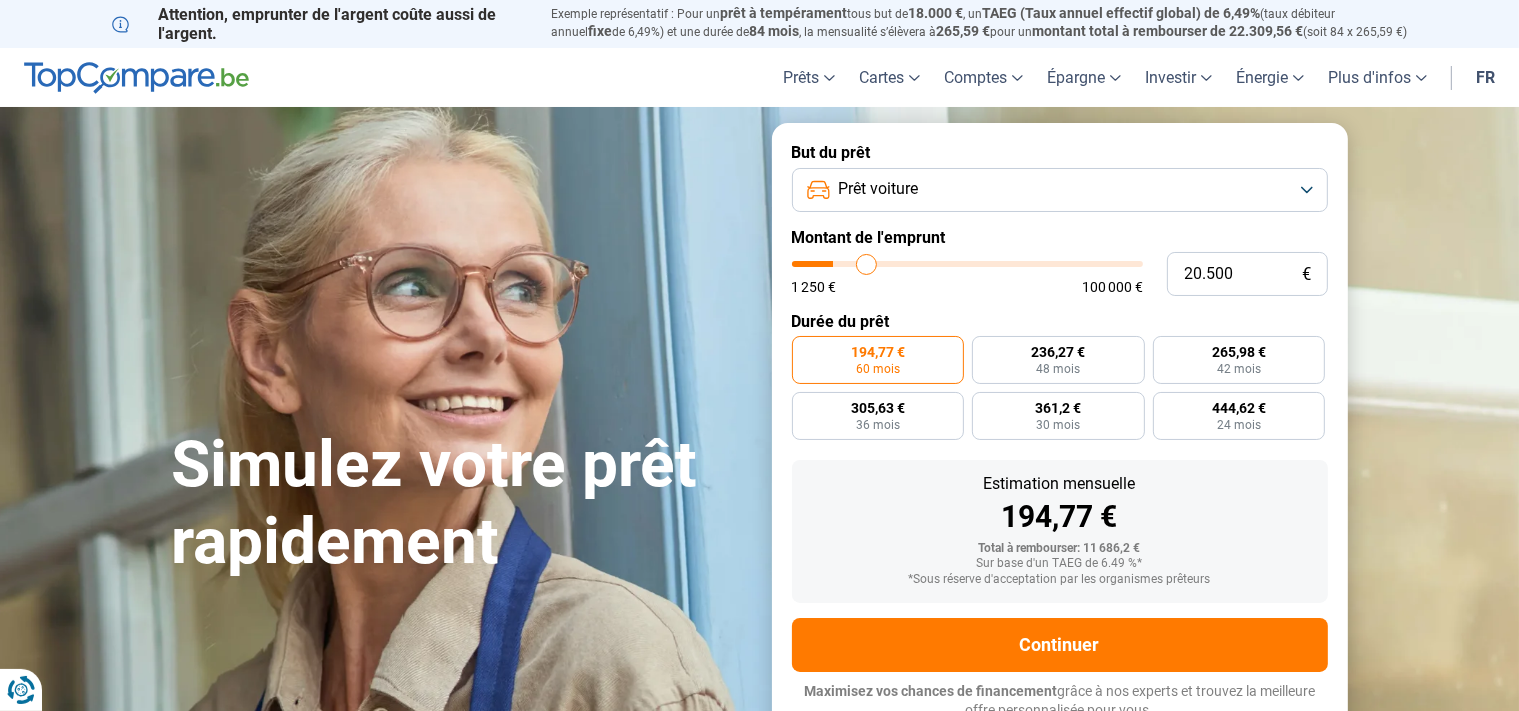 type on "20.750" 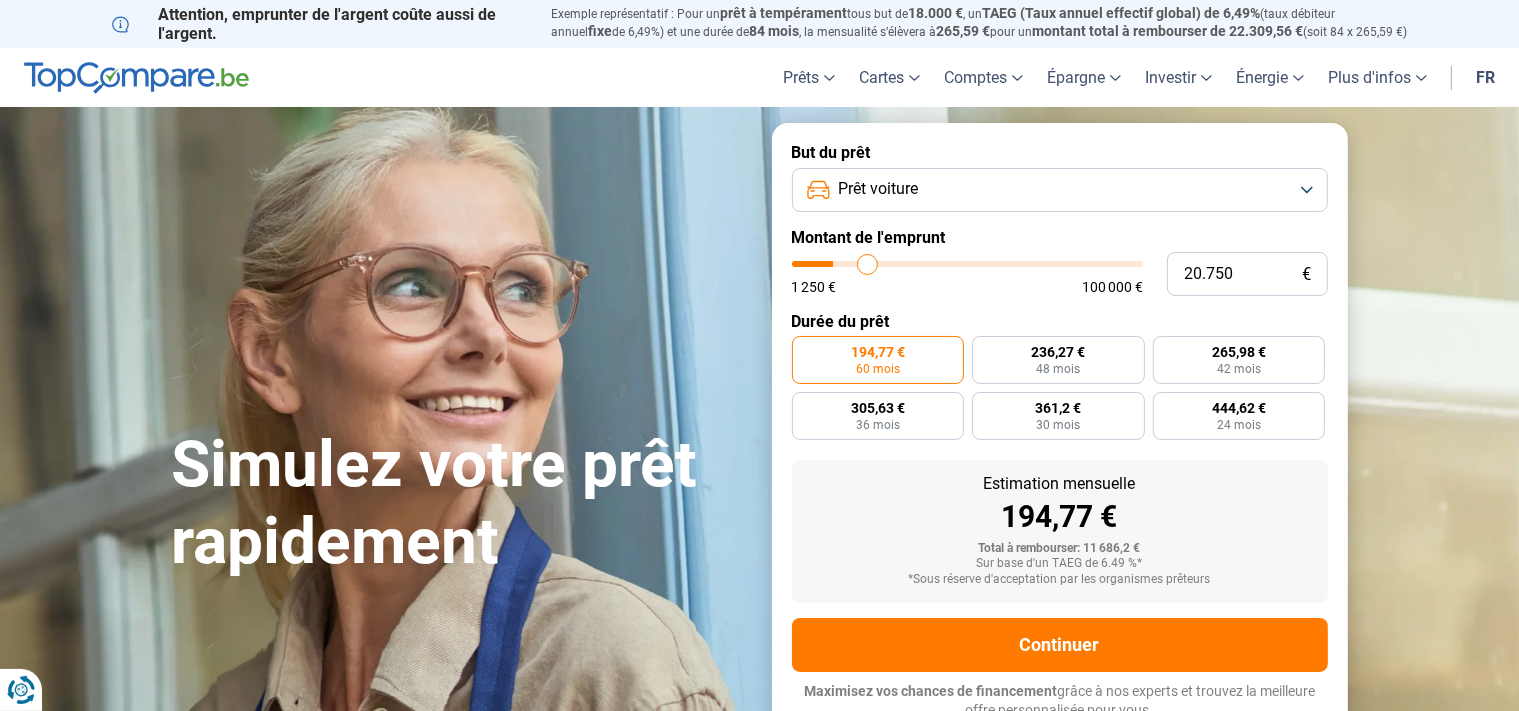 type on "21.250" 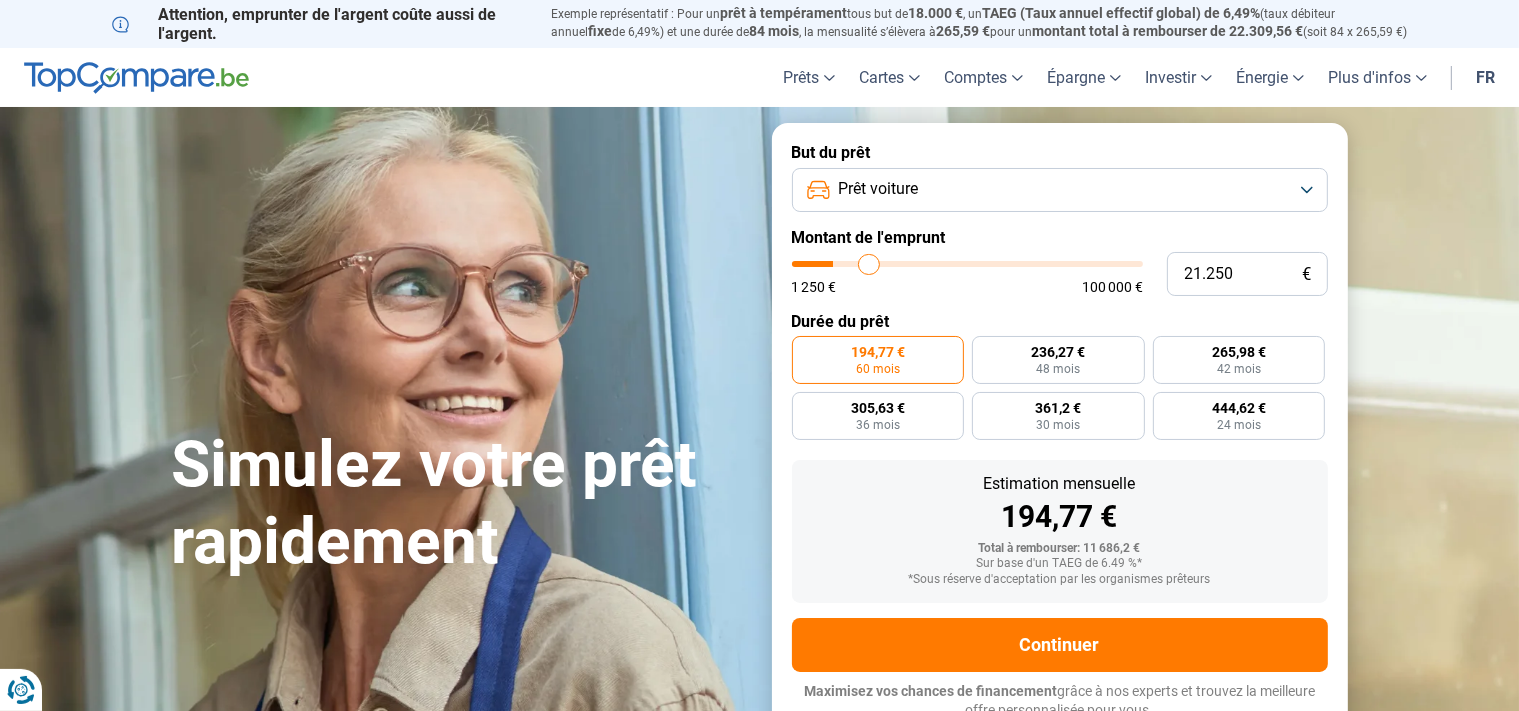 type on "21.500" 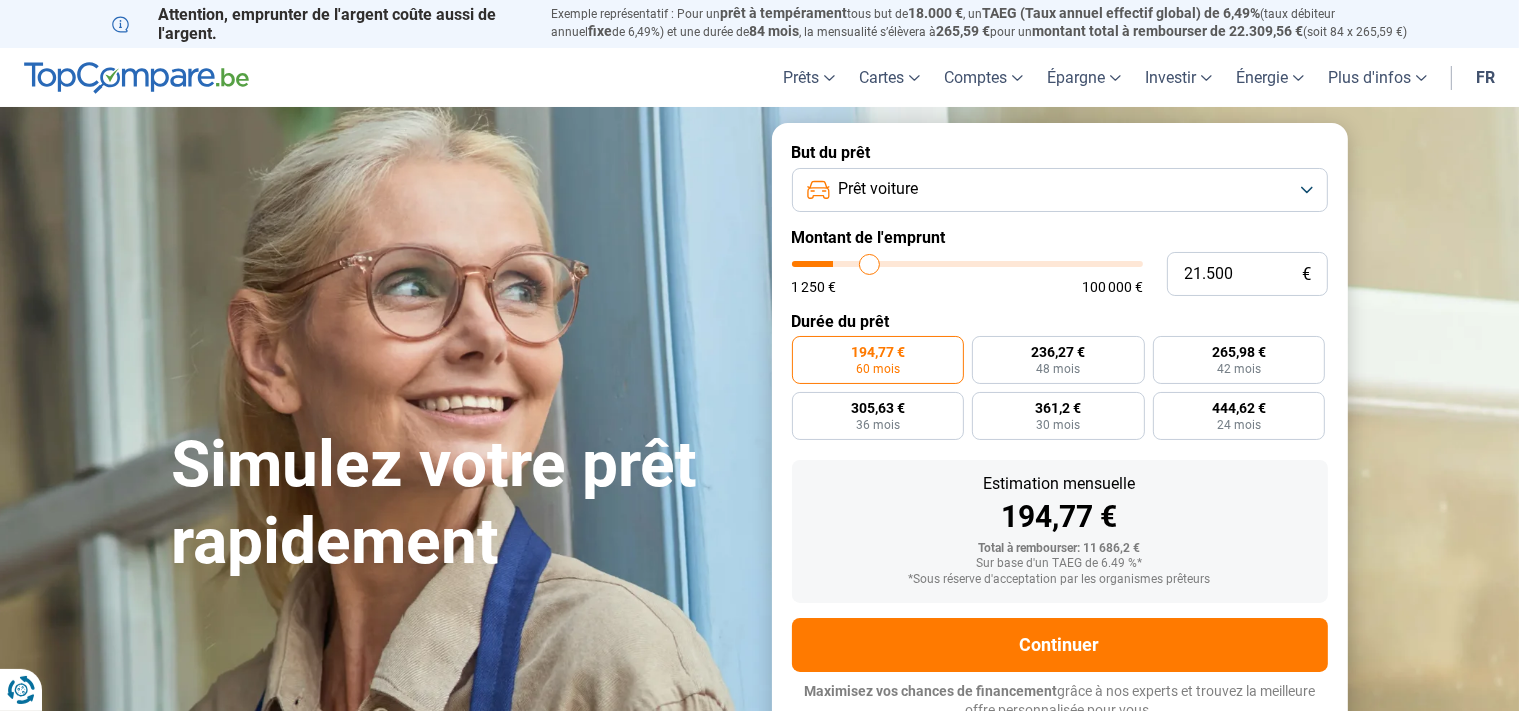 type on "21.750" 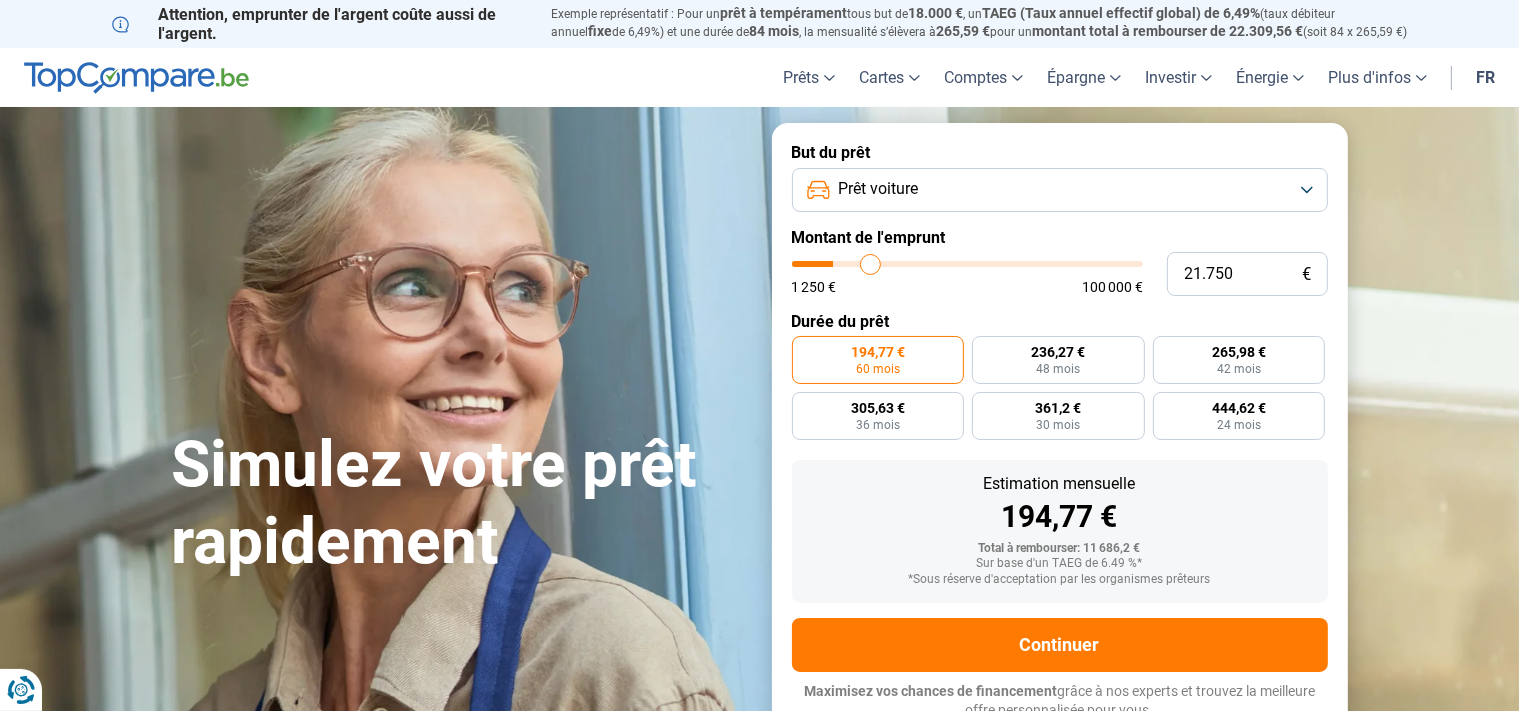 type on "22.750" 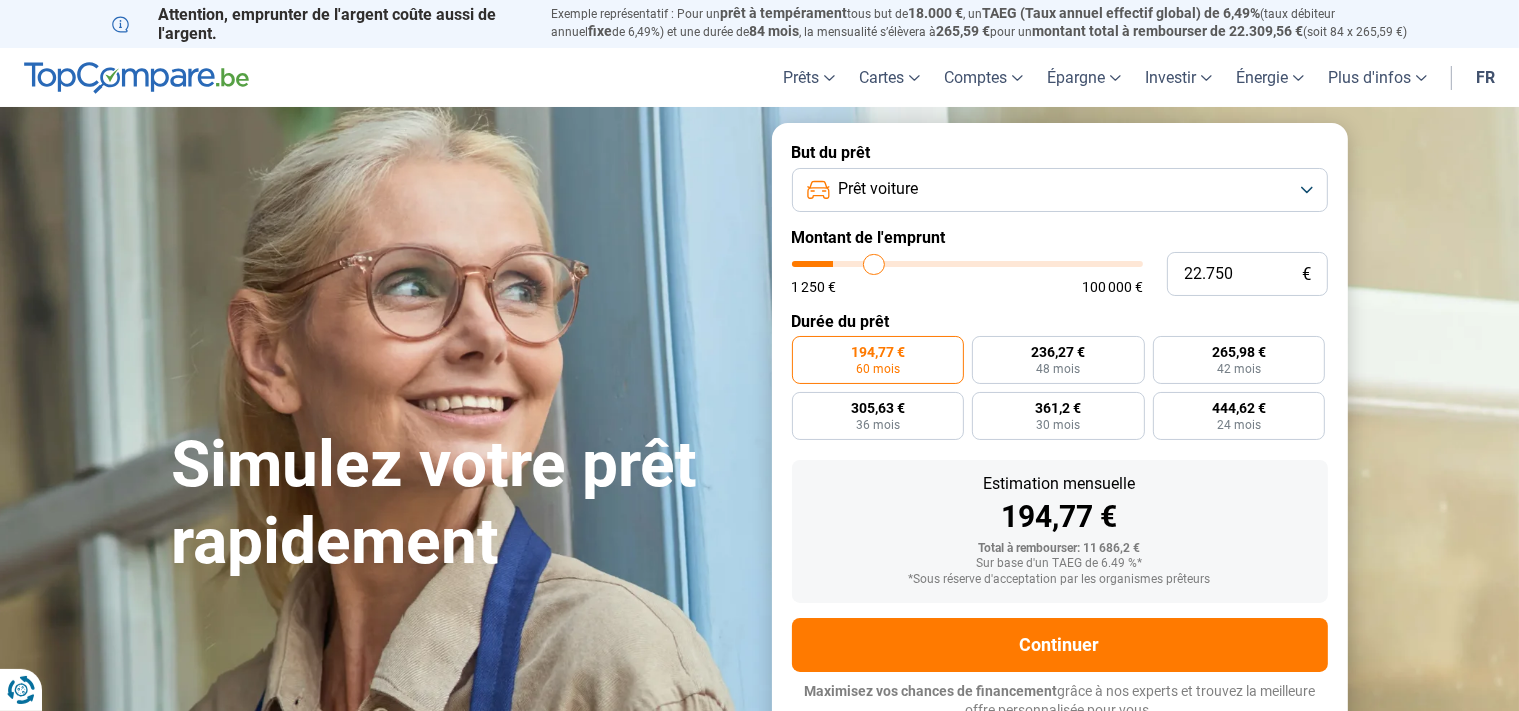 type on "24.500" 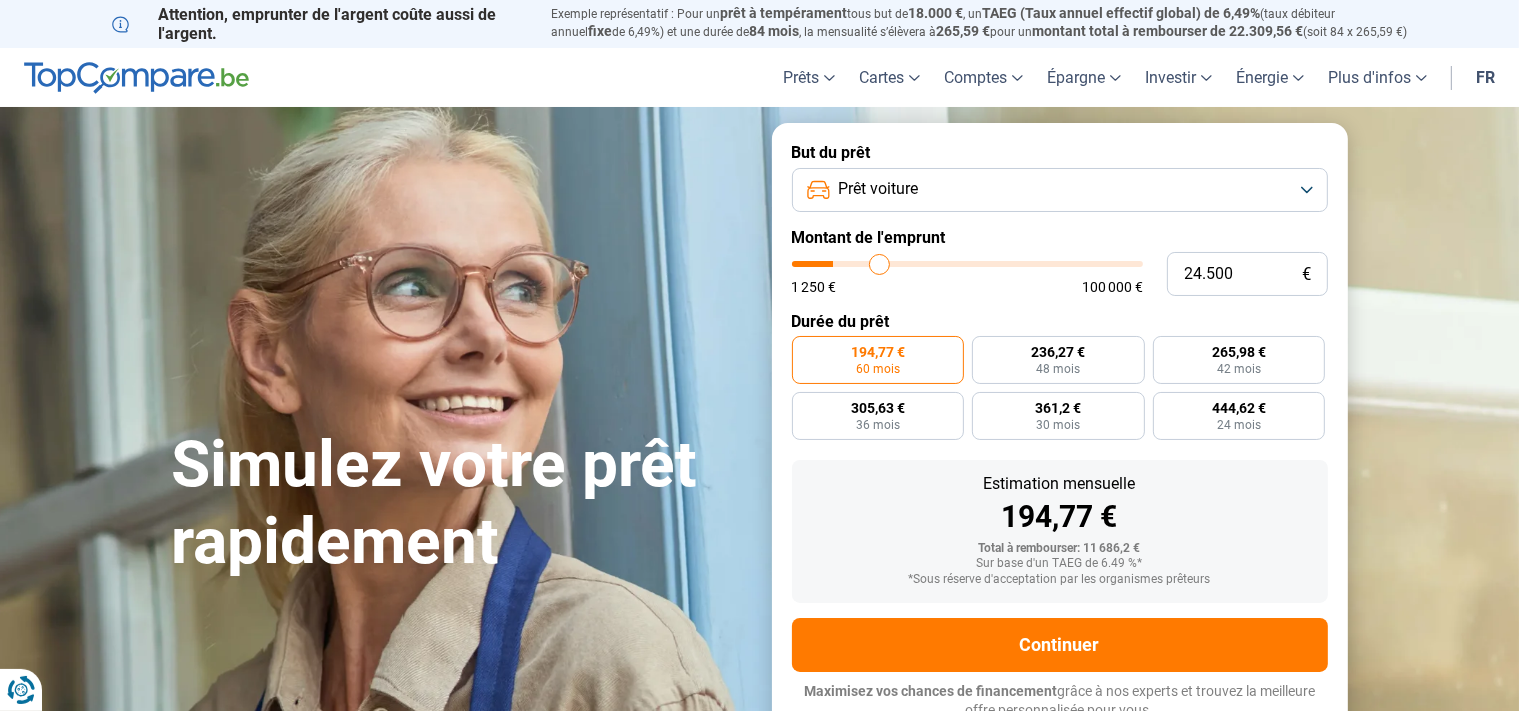 type on "26.000" 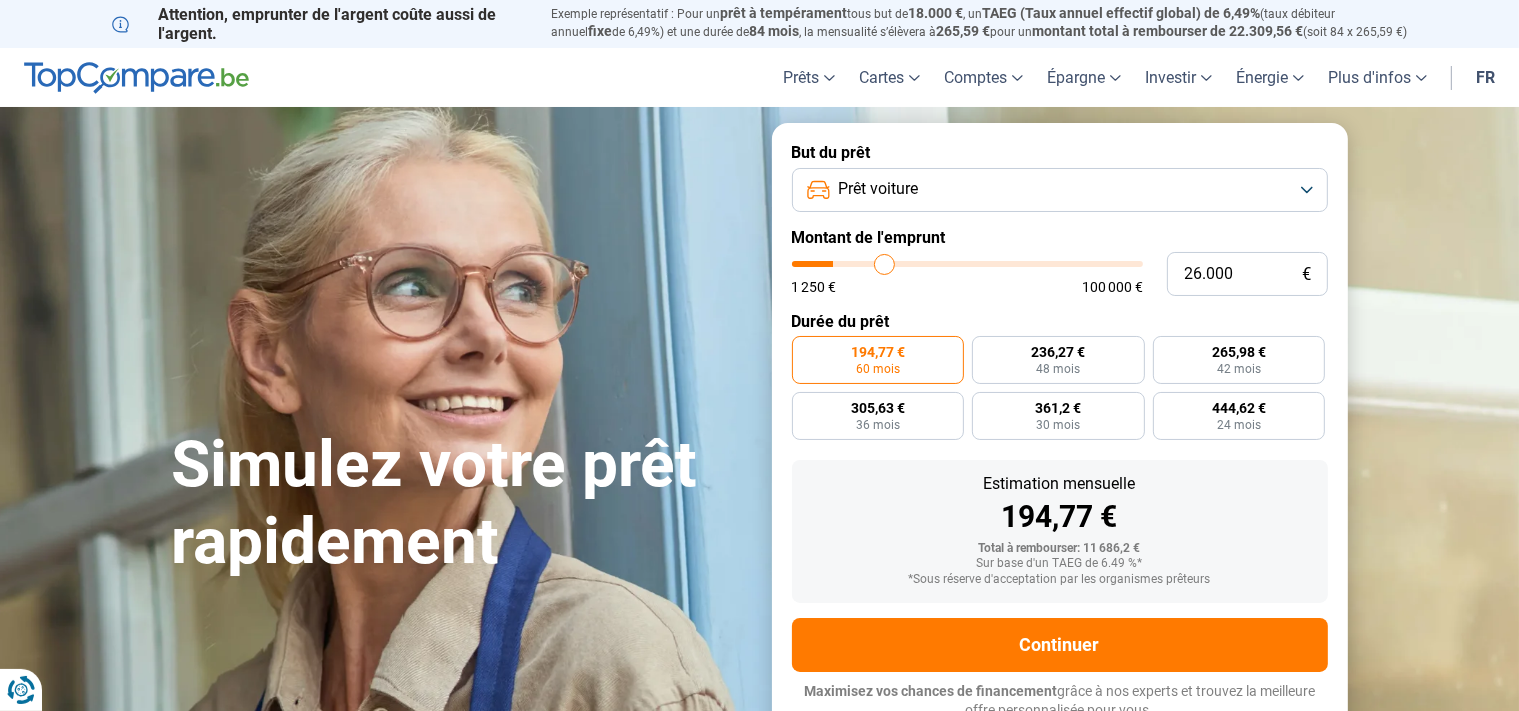 type on "27.500" 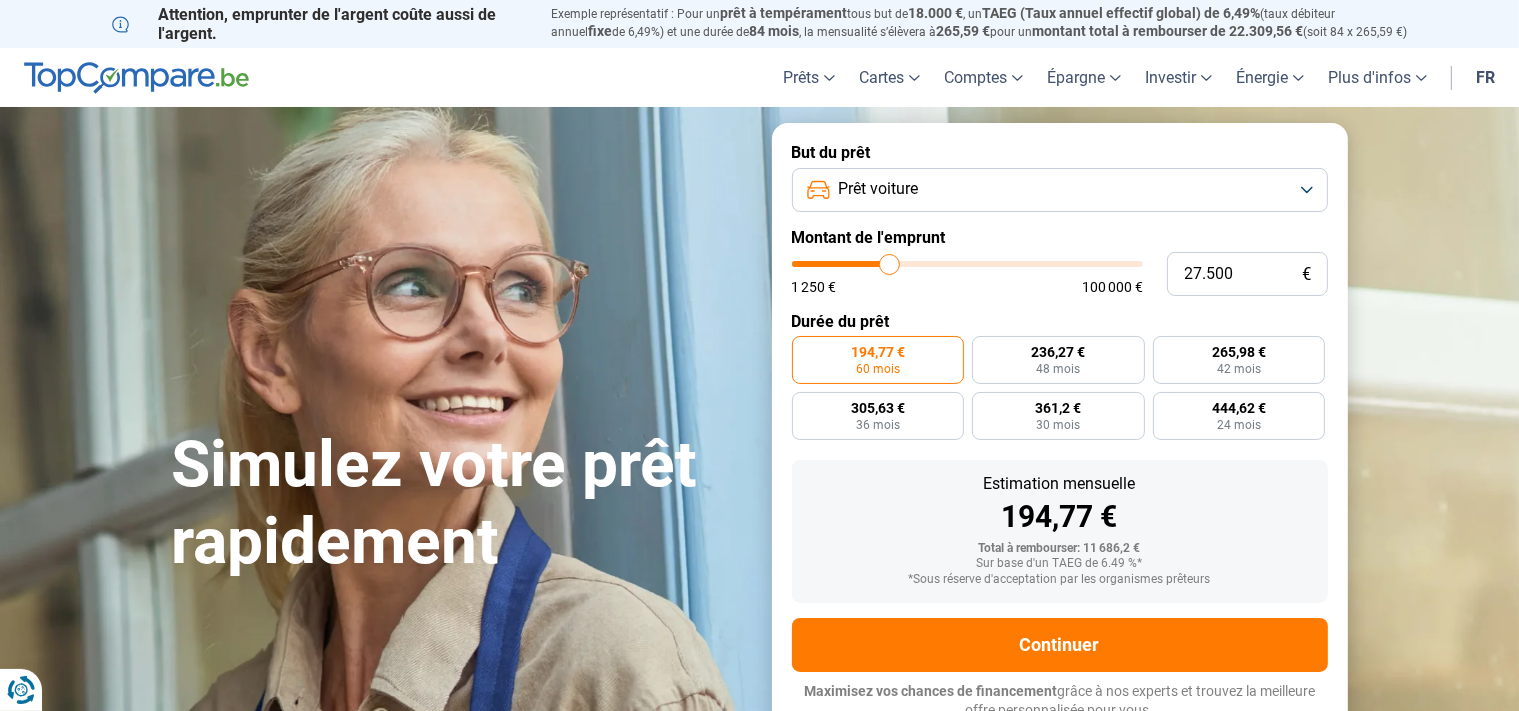 type on "31.000" 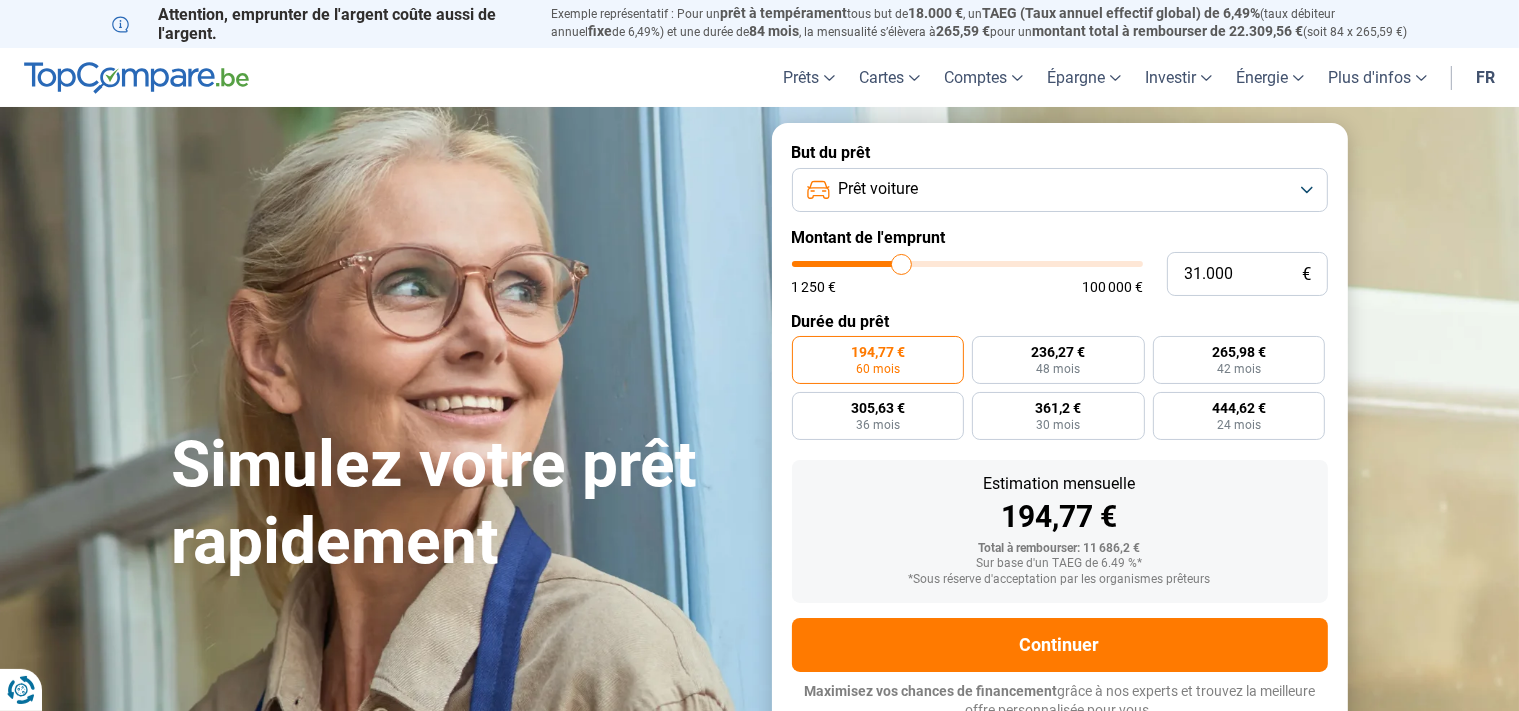 type on "32.750" 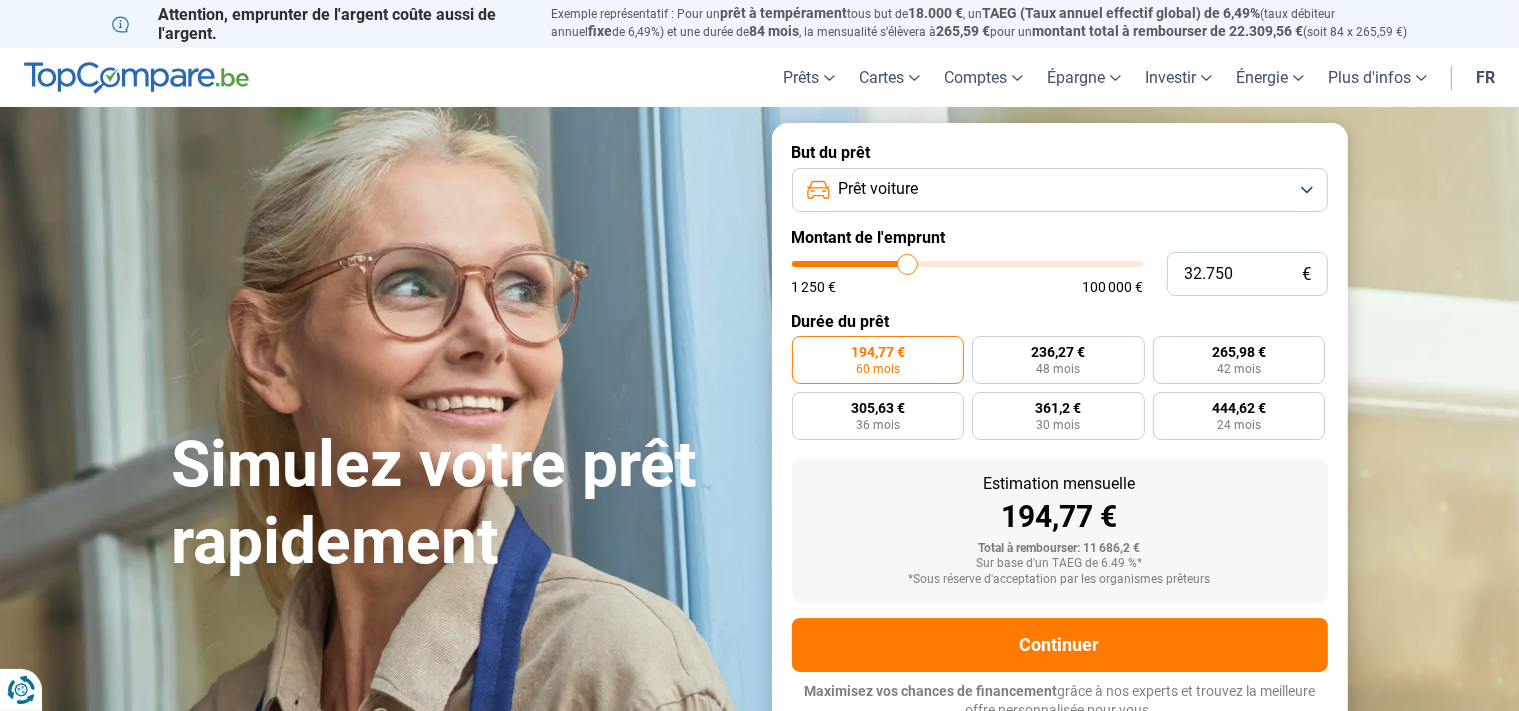 type on "34.000" 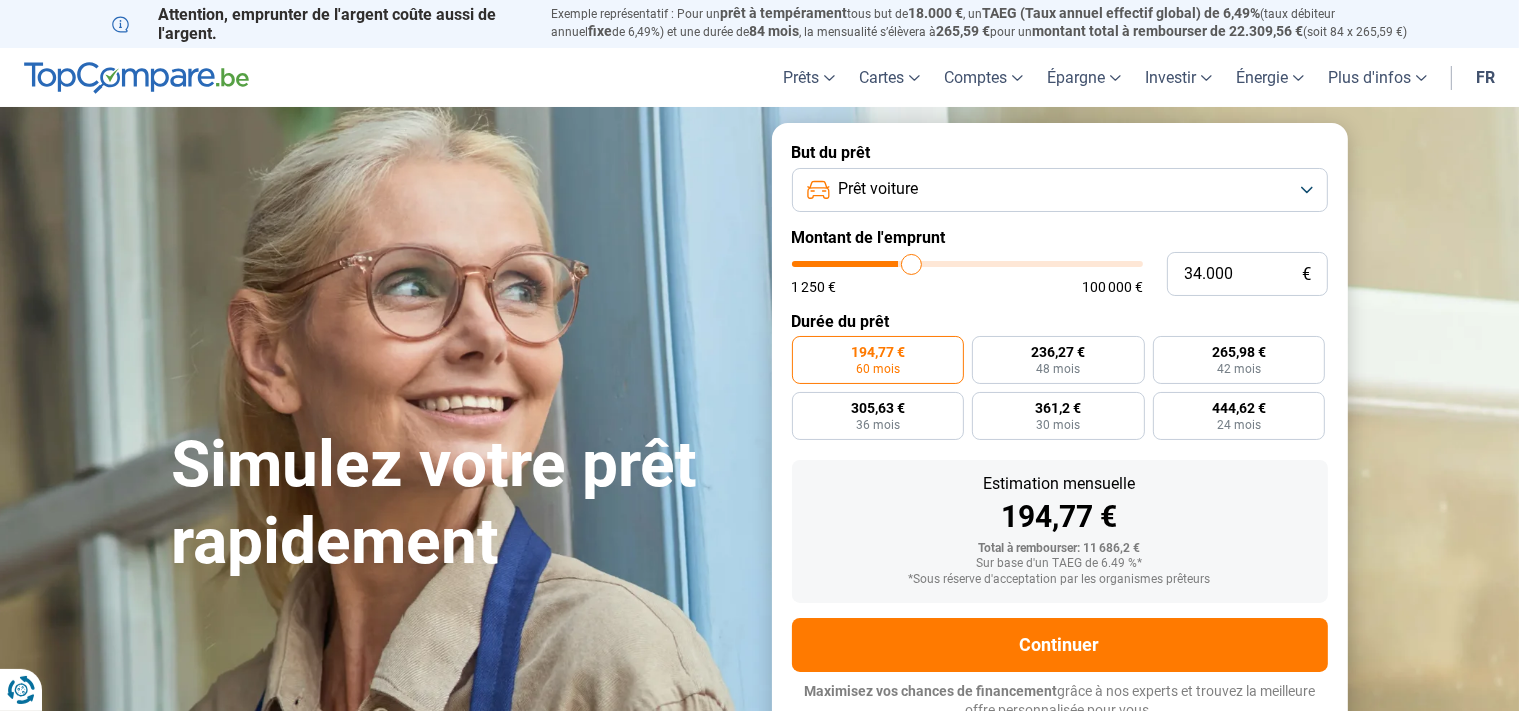 type on "34.750" 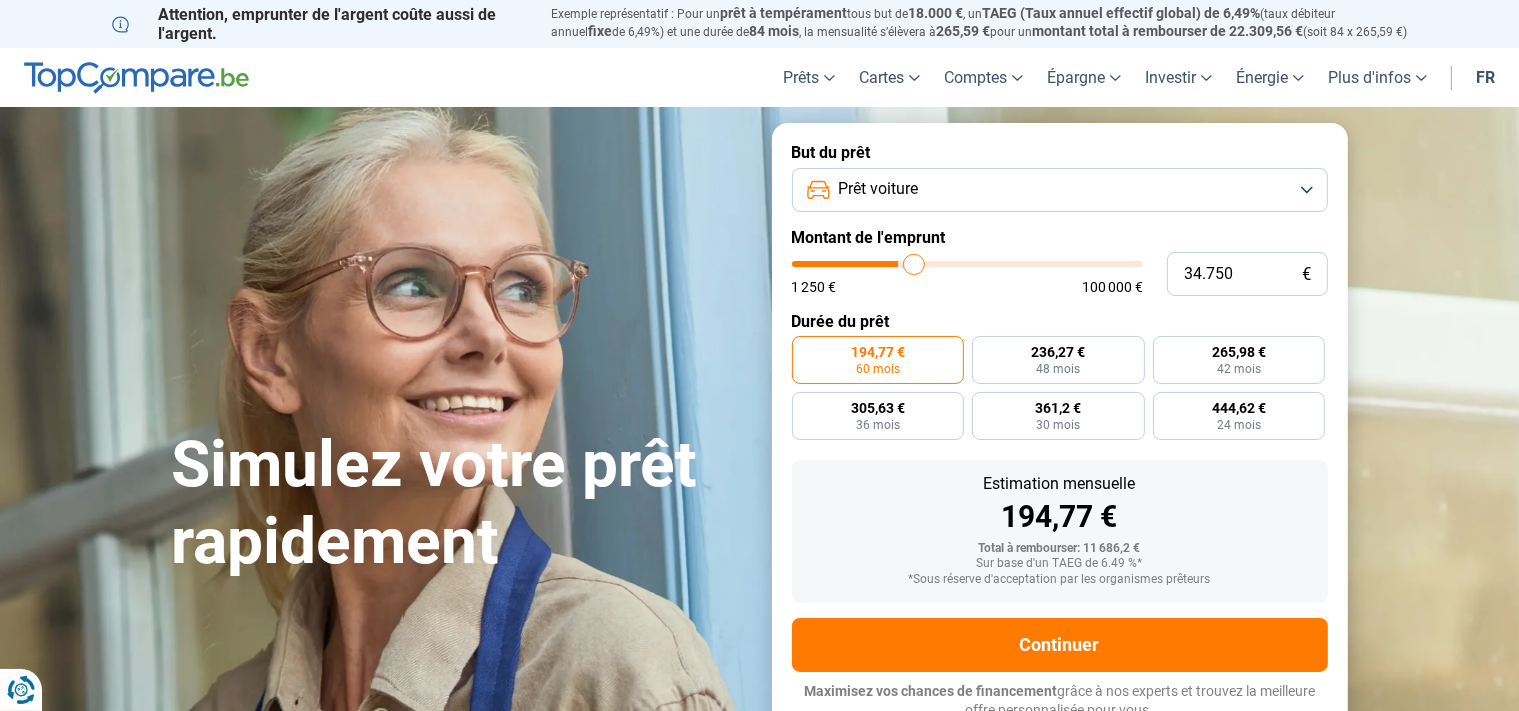 type on "35.250" 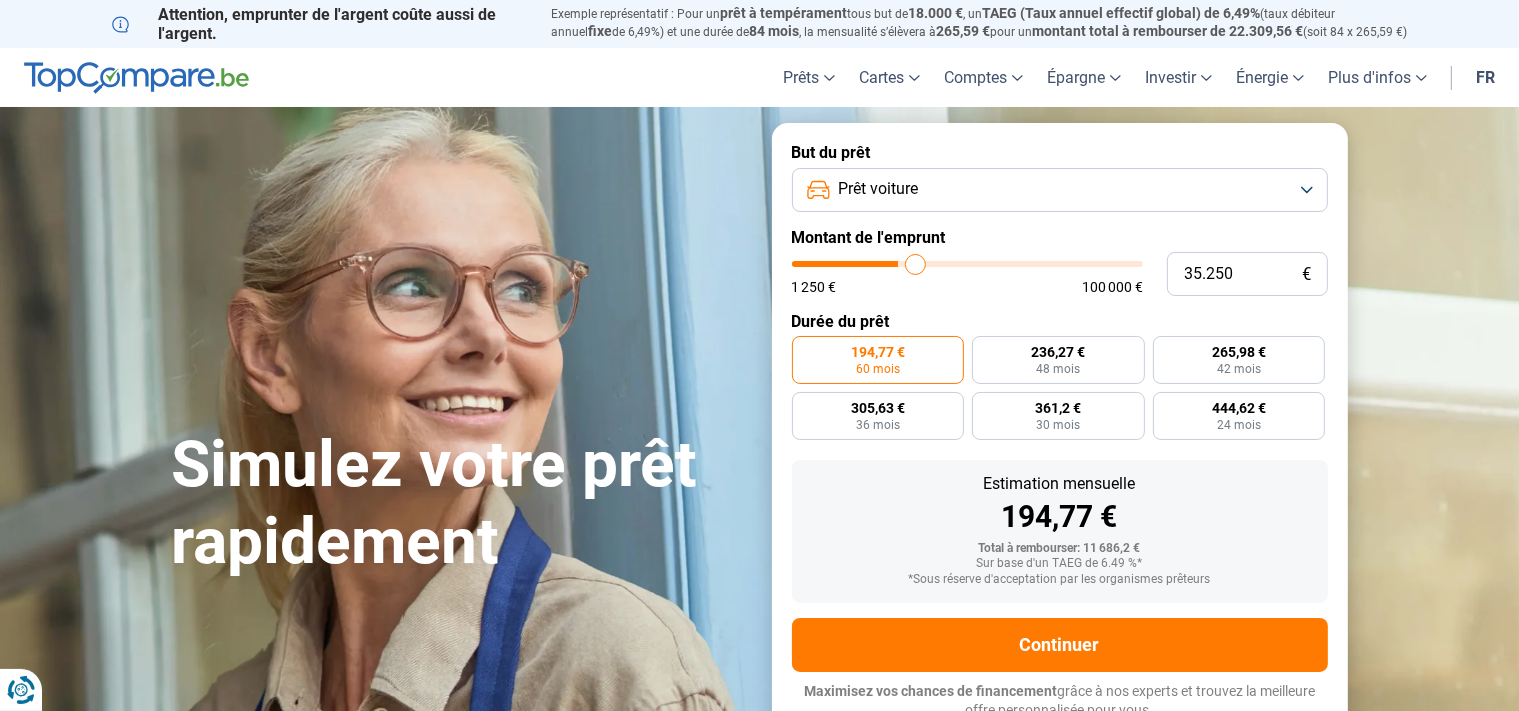 type on "35.750" 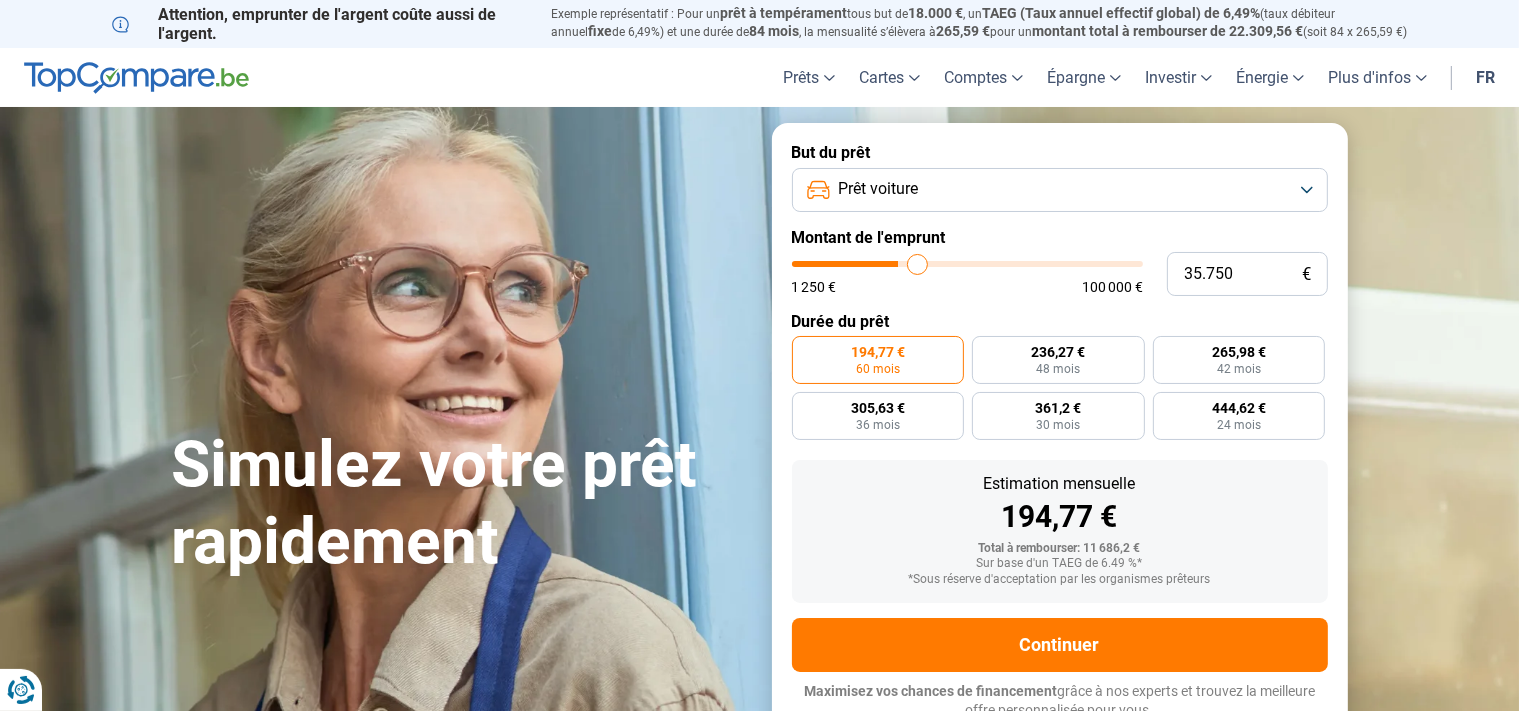 type on "36.000" 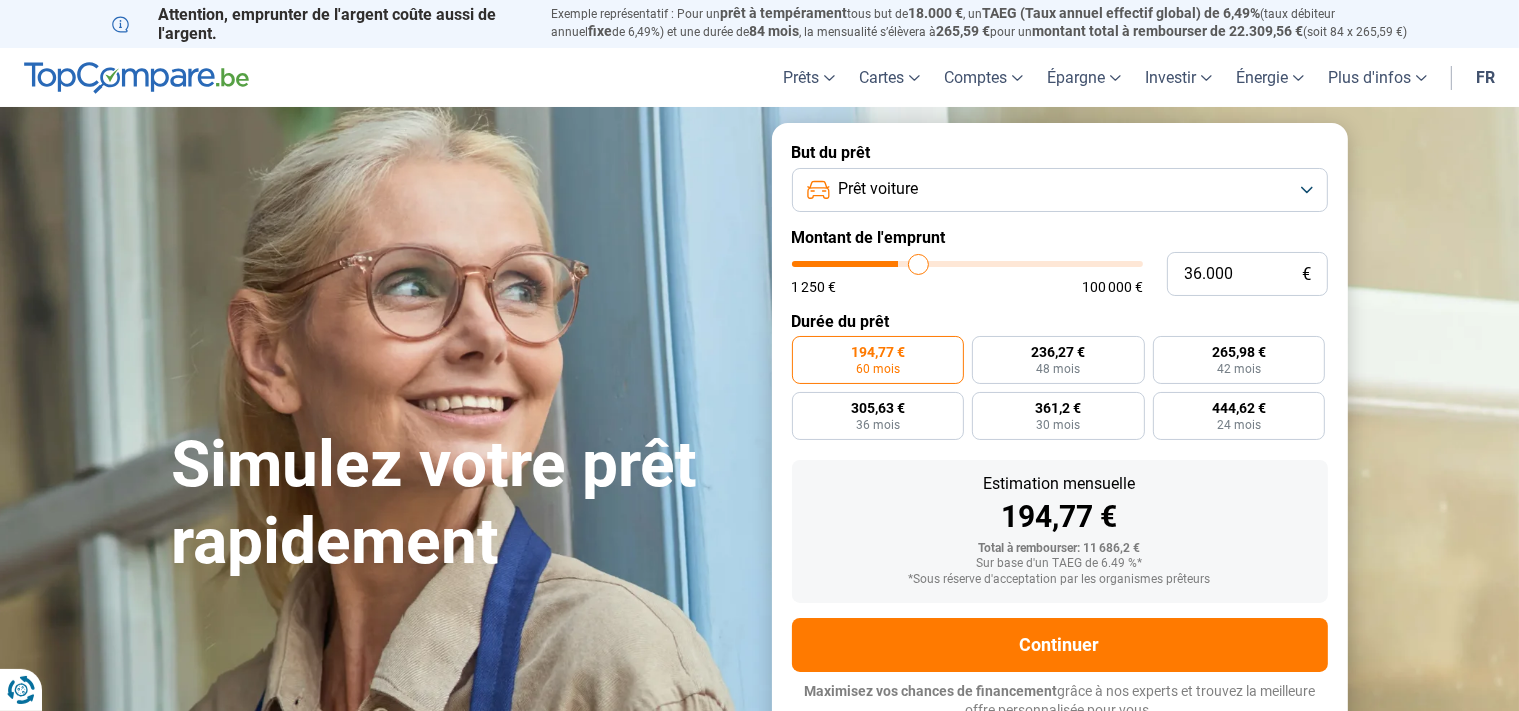 type on "36.250" 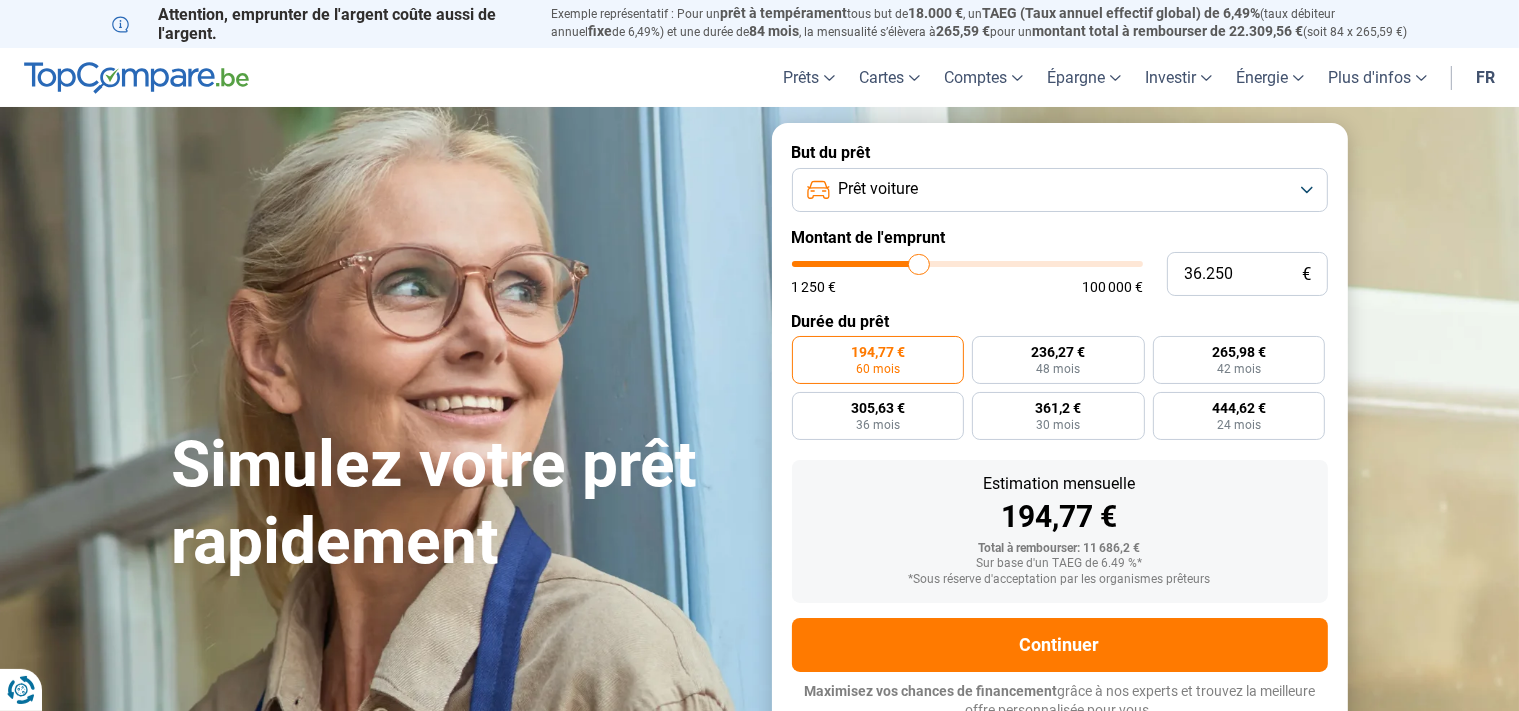 type on "36.500" 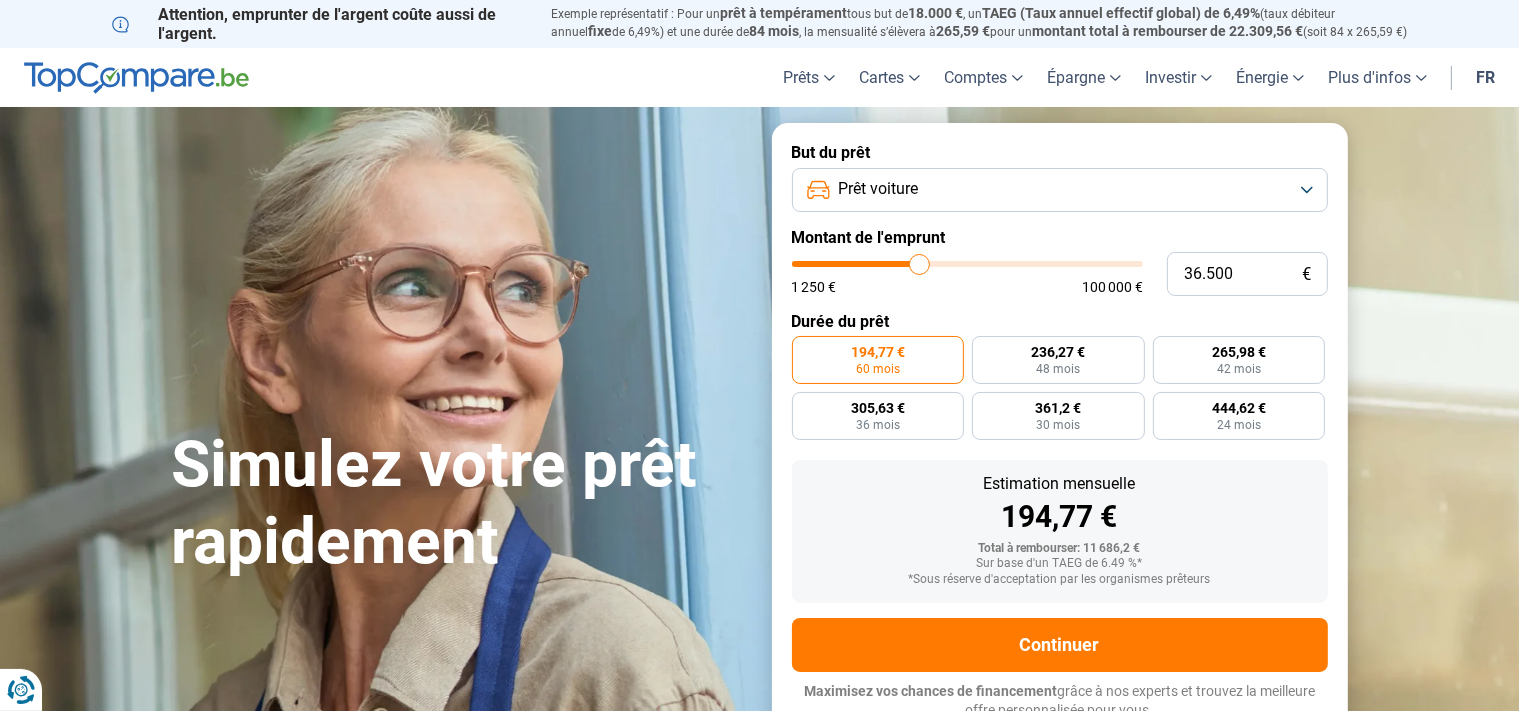 type on "37.250" 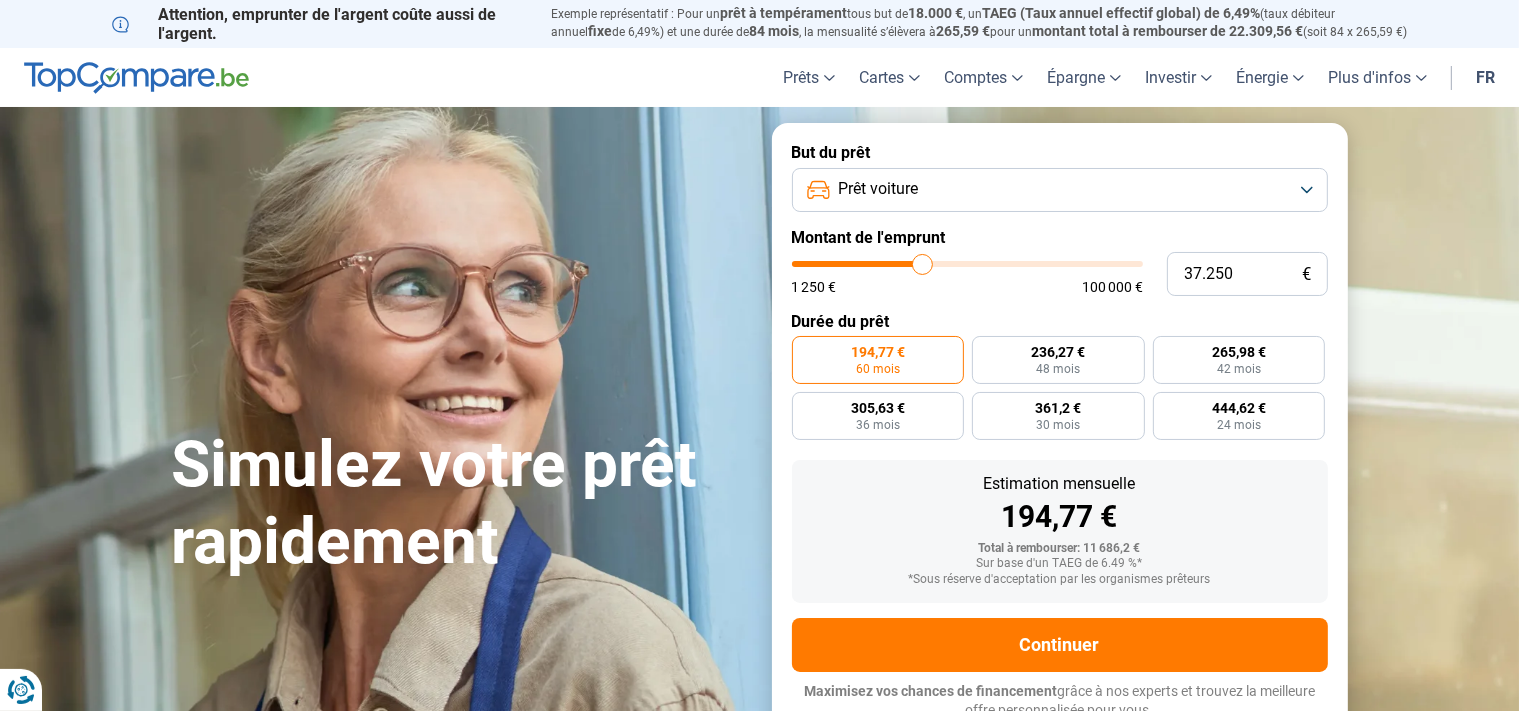 type on "37.750" 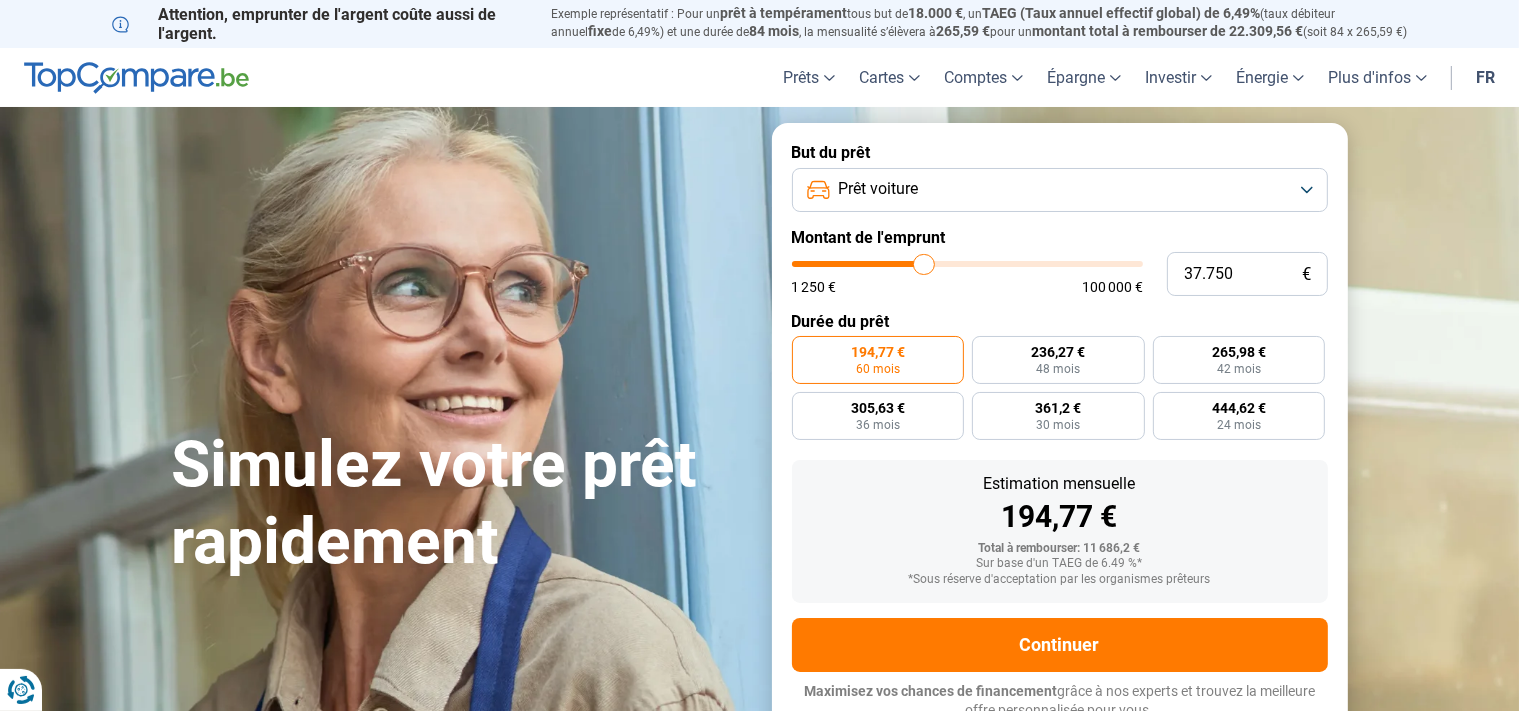 type on "38.250" 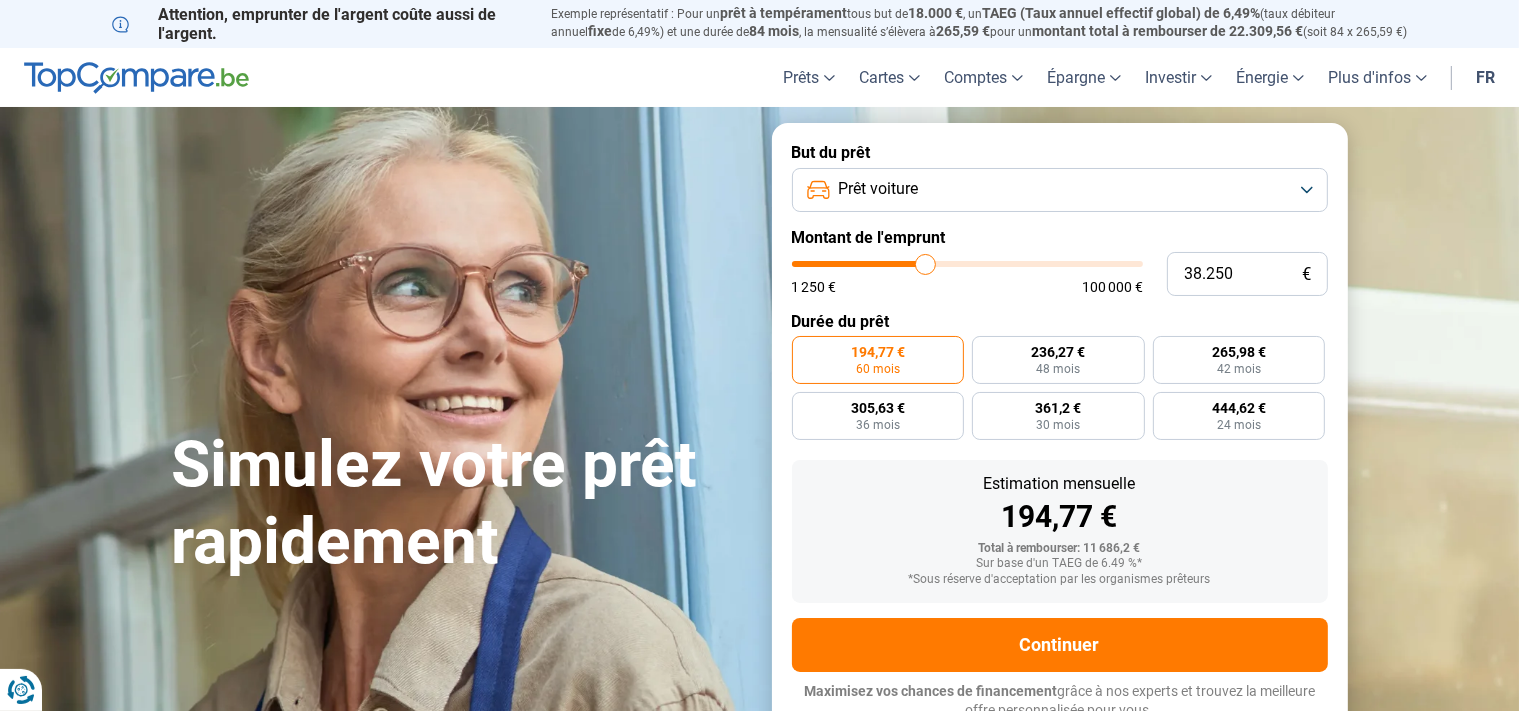 type on "37.500" 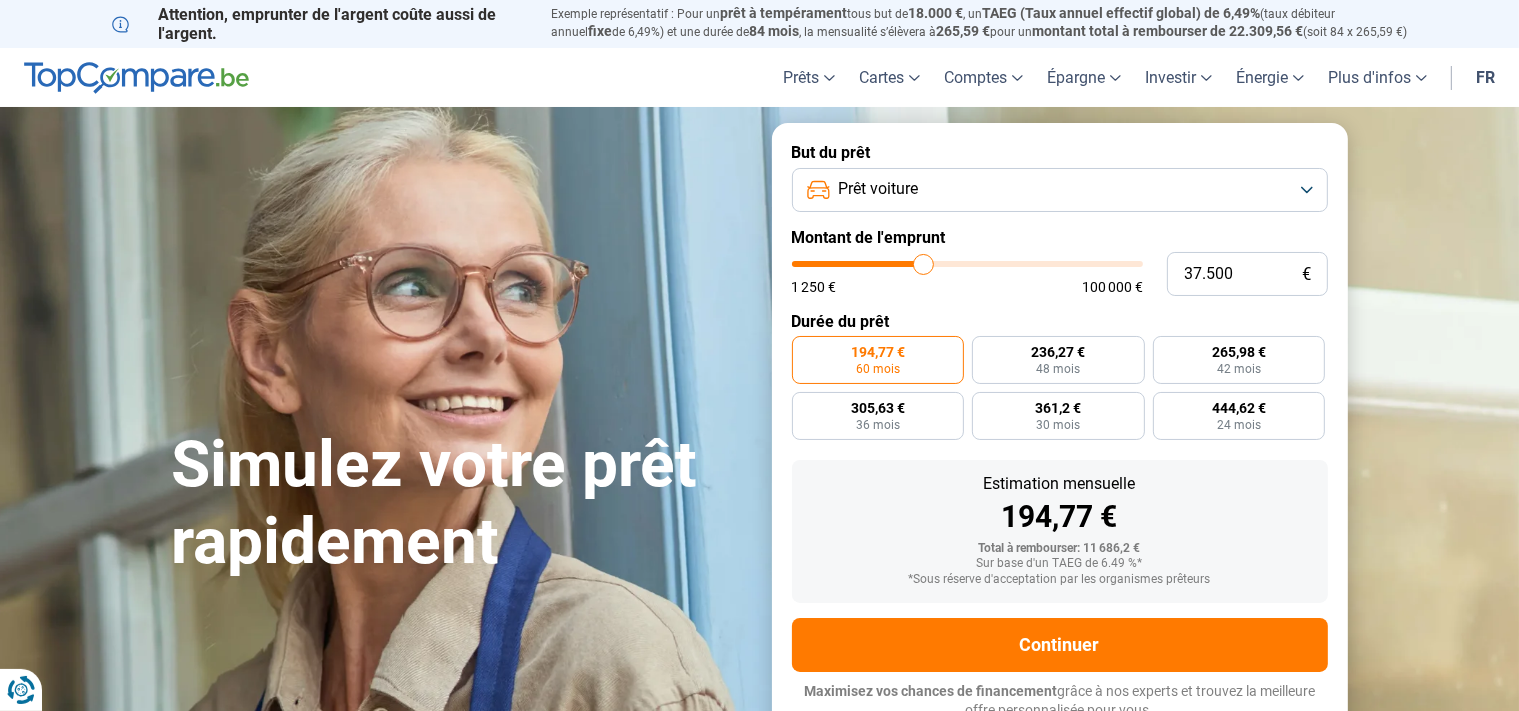 type on "36.750" 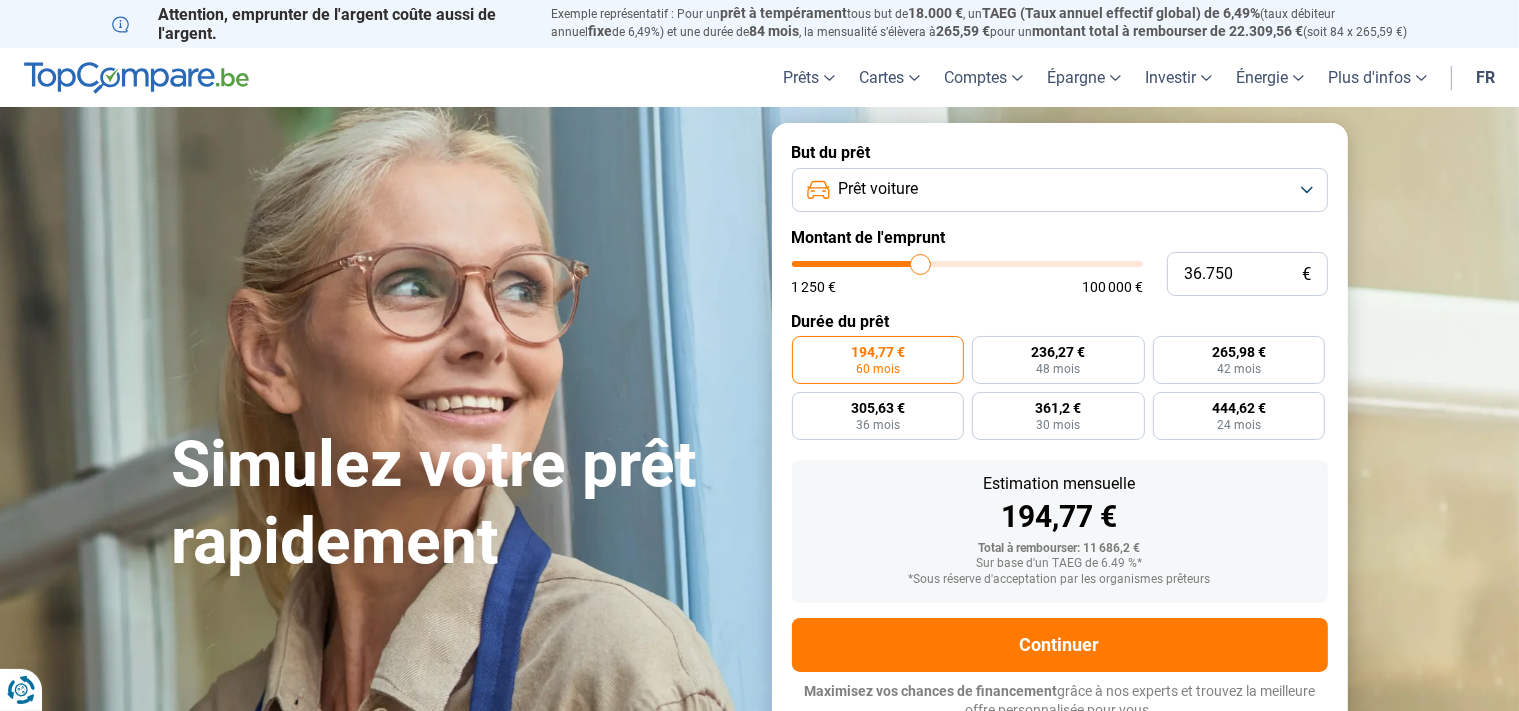 type on "34.750" 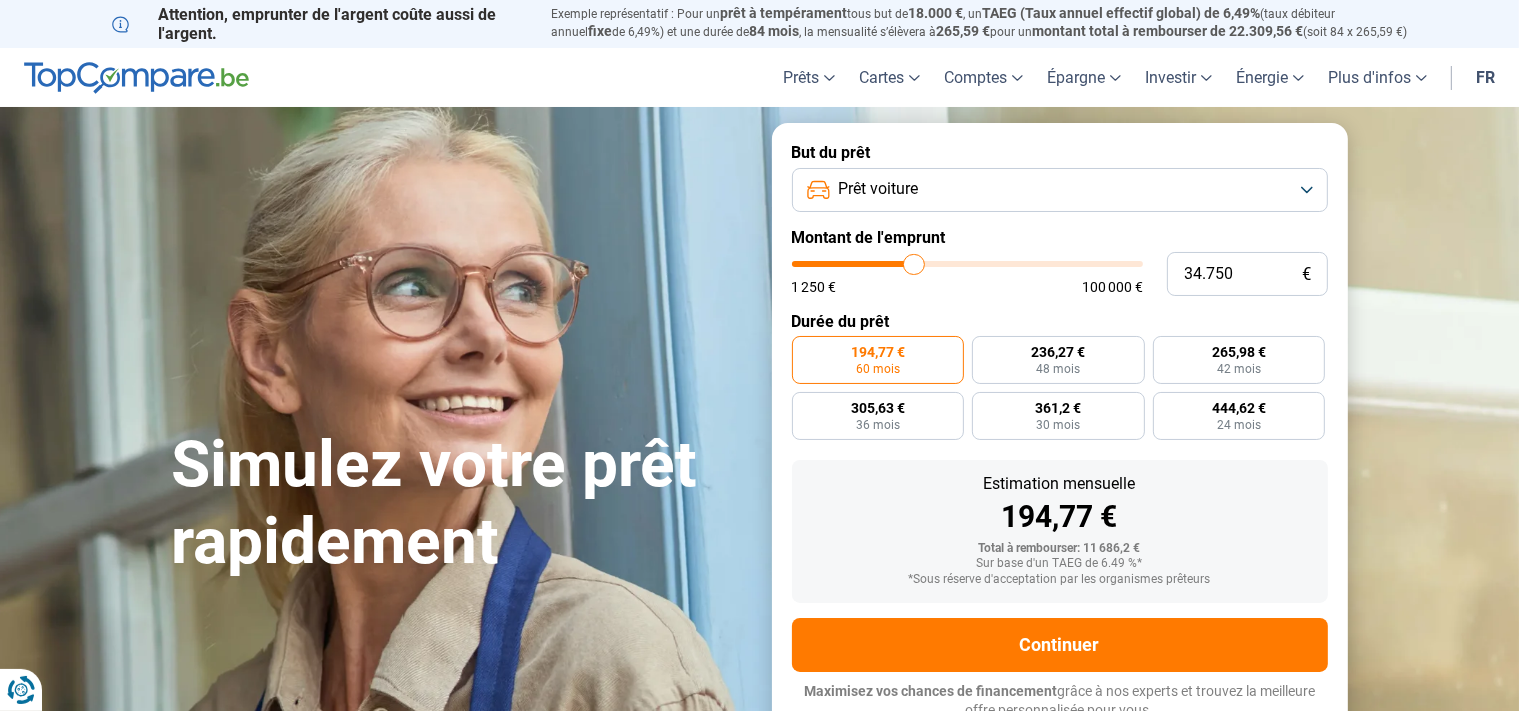 type on "33.750" 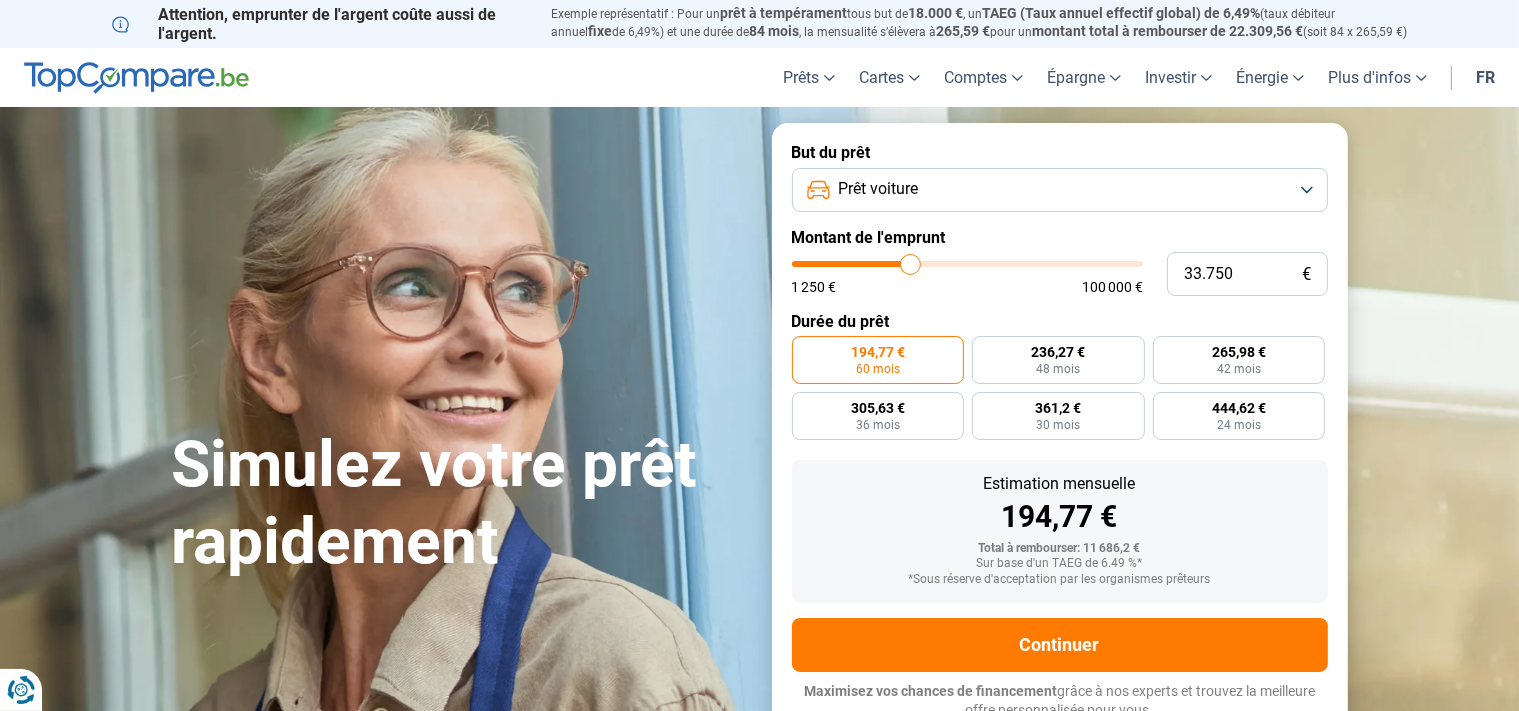 type on "32.750" 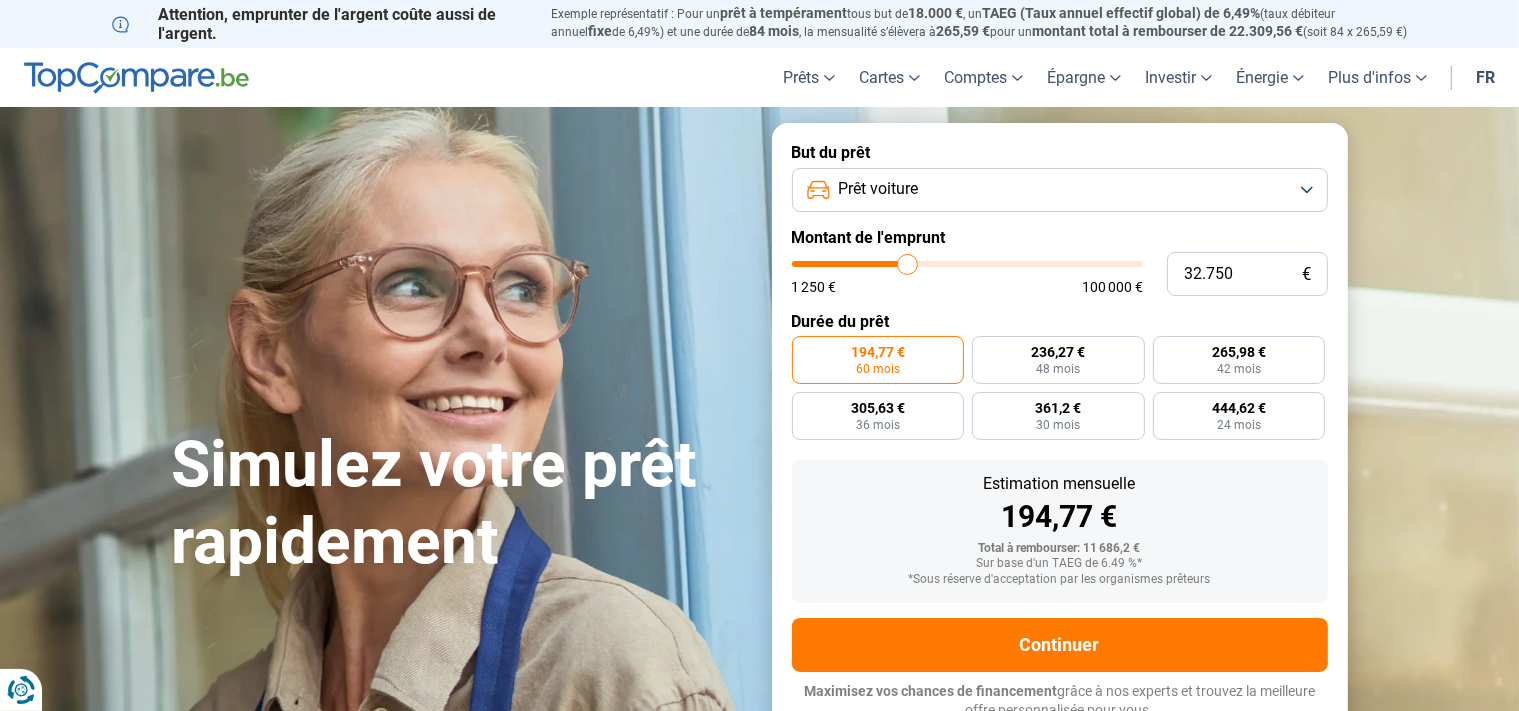 type on "32.500" 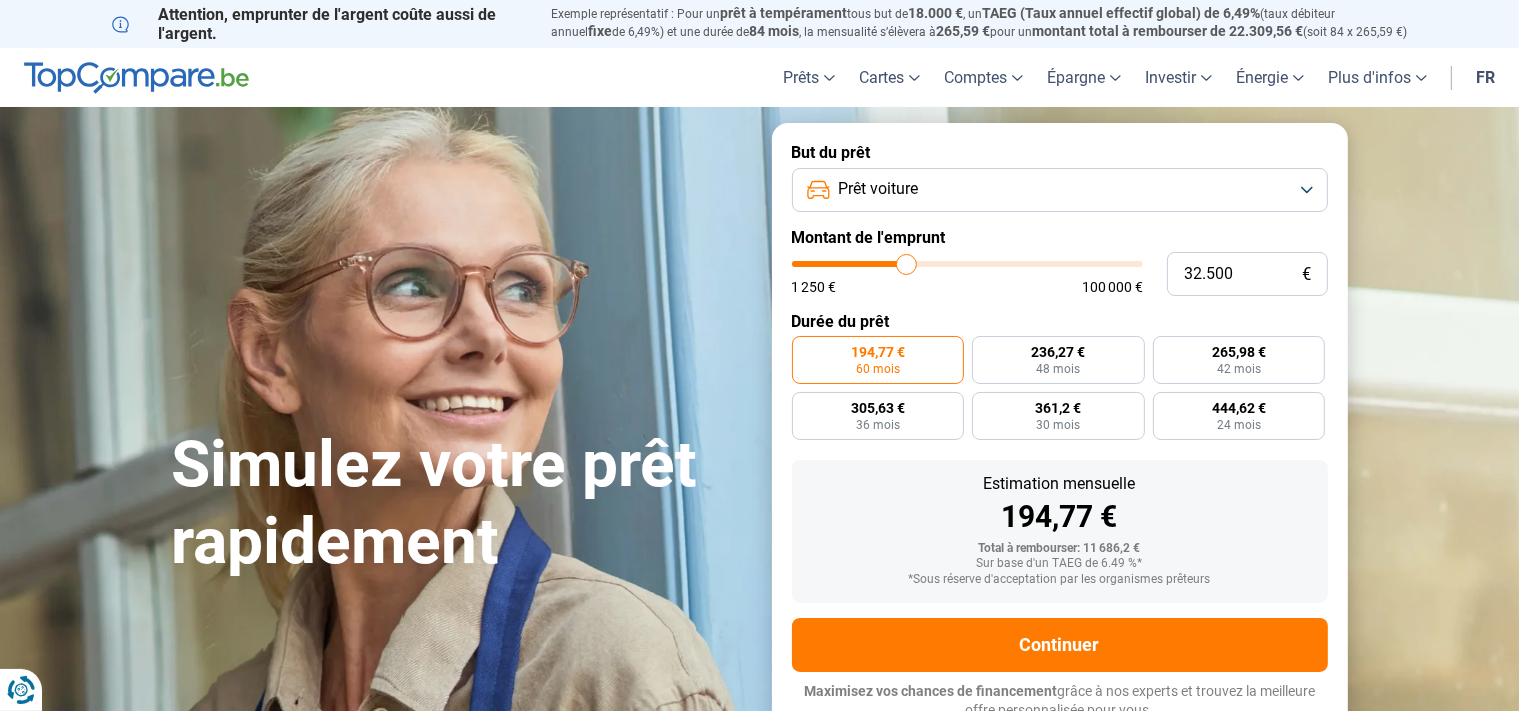 type on "32.000" 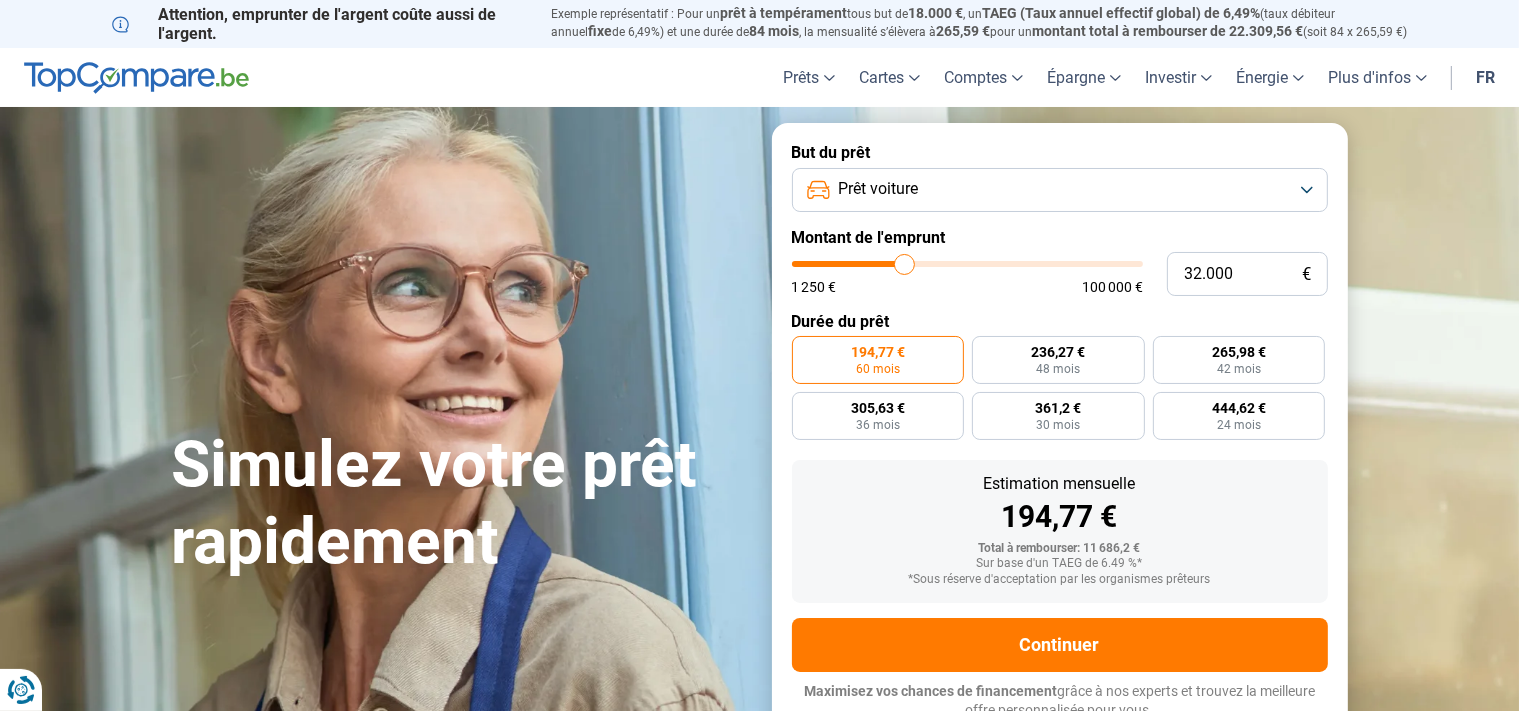 type on "31.500" 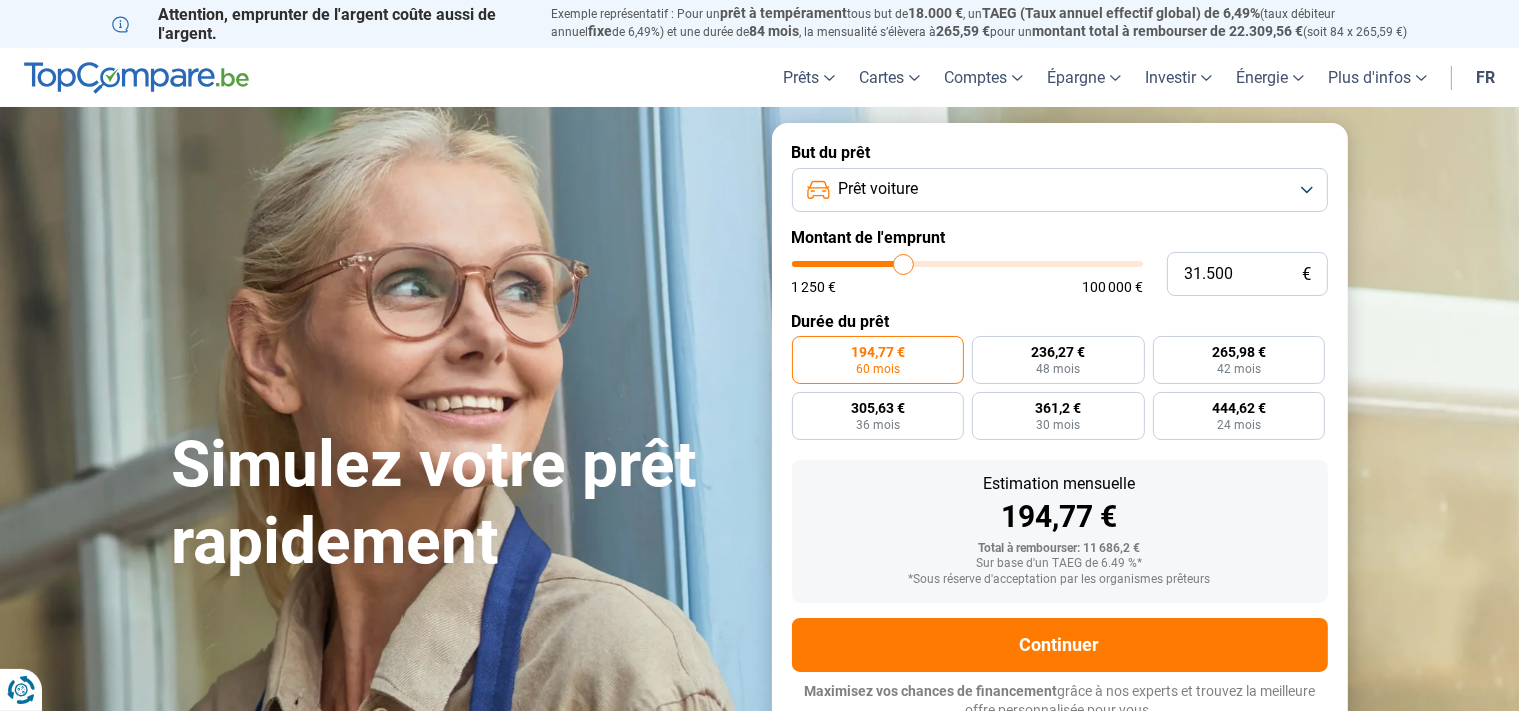 type on "31.000" 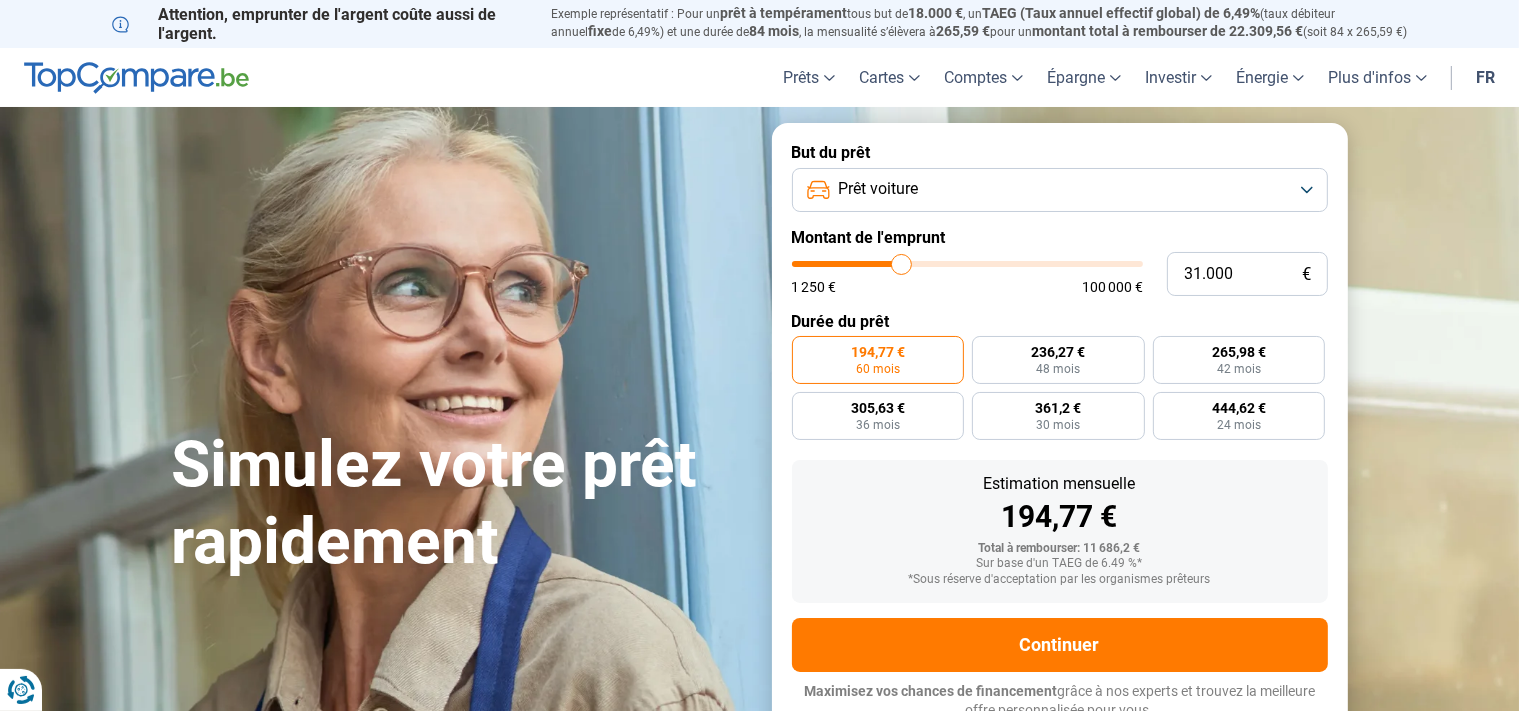 type on "30.500" 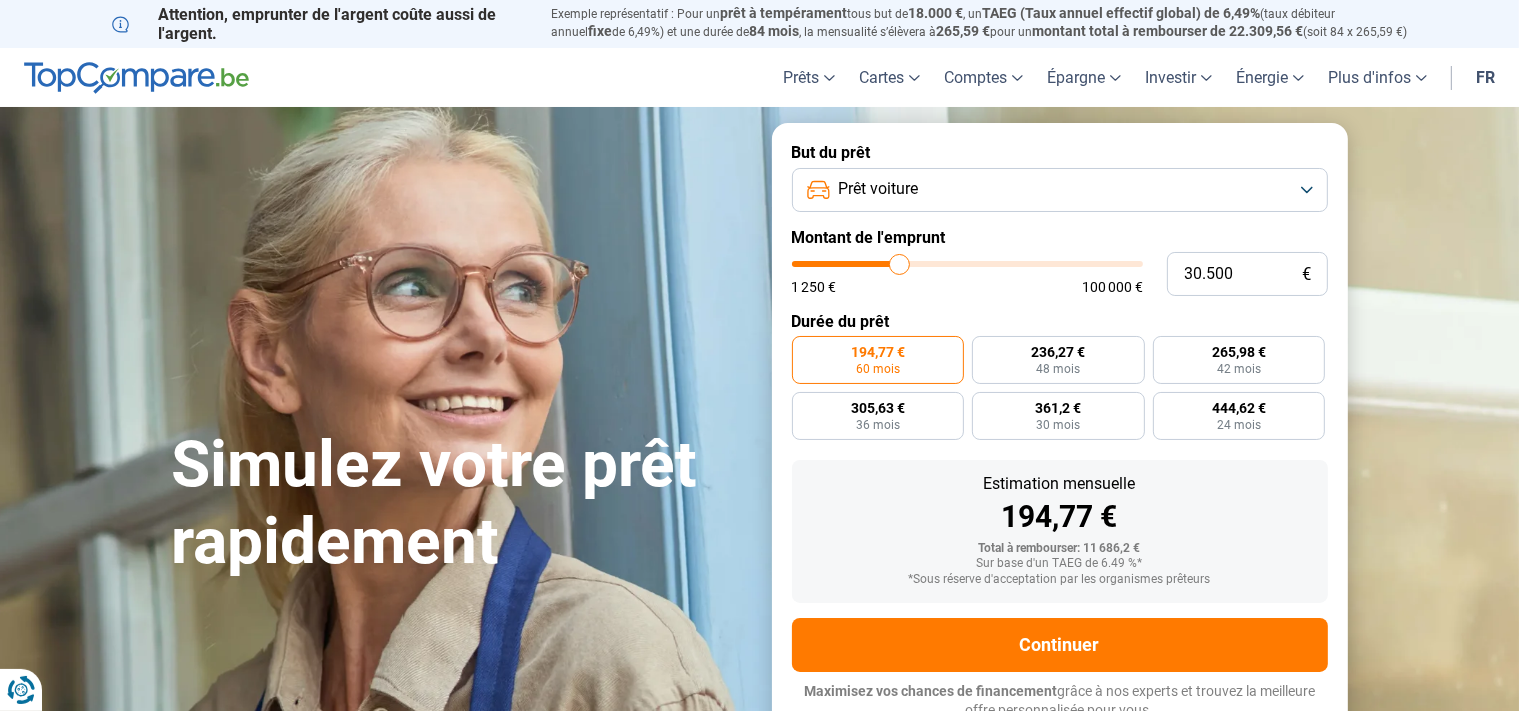 type on "30.000" 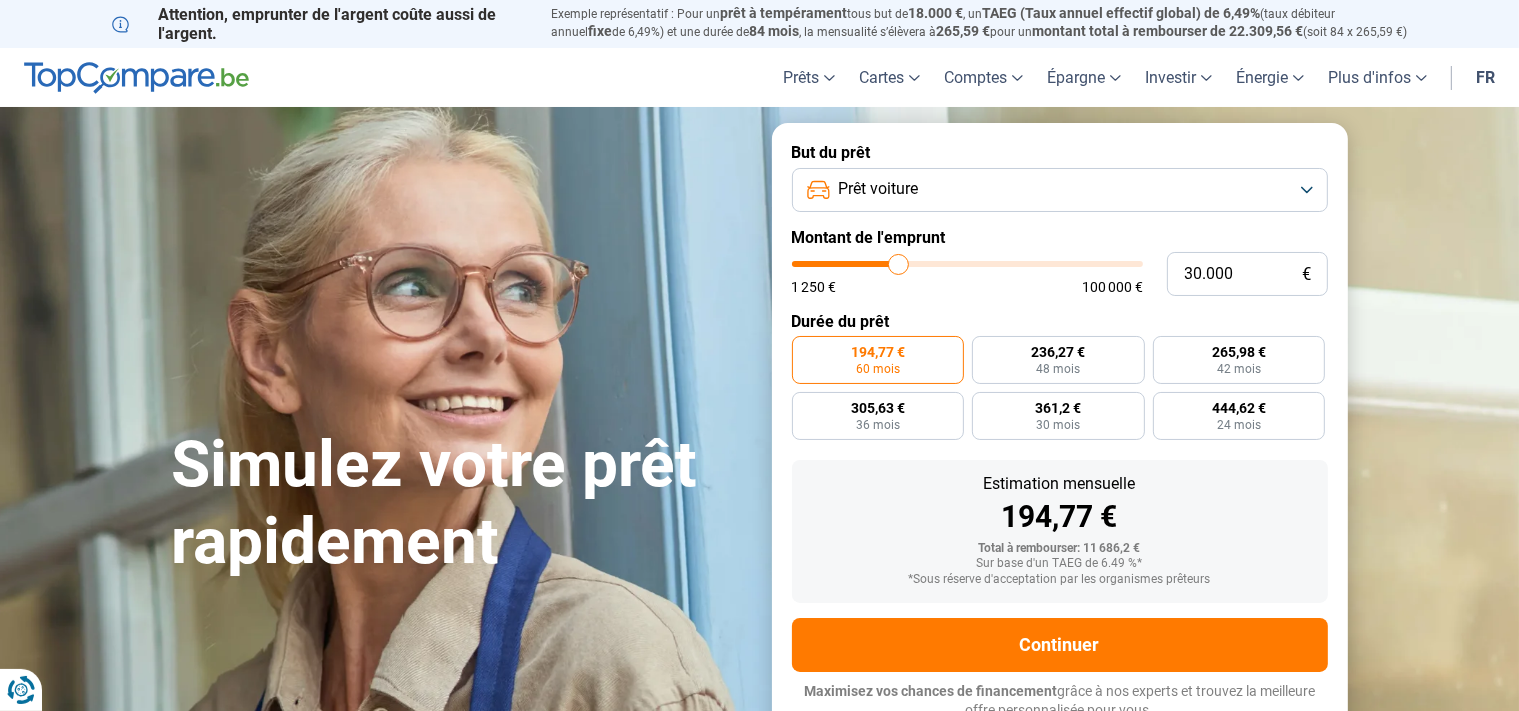 type on "29.250" 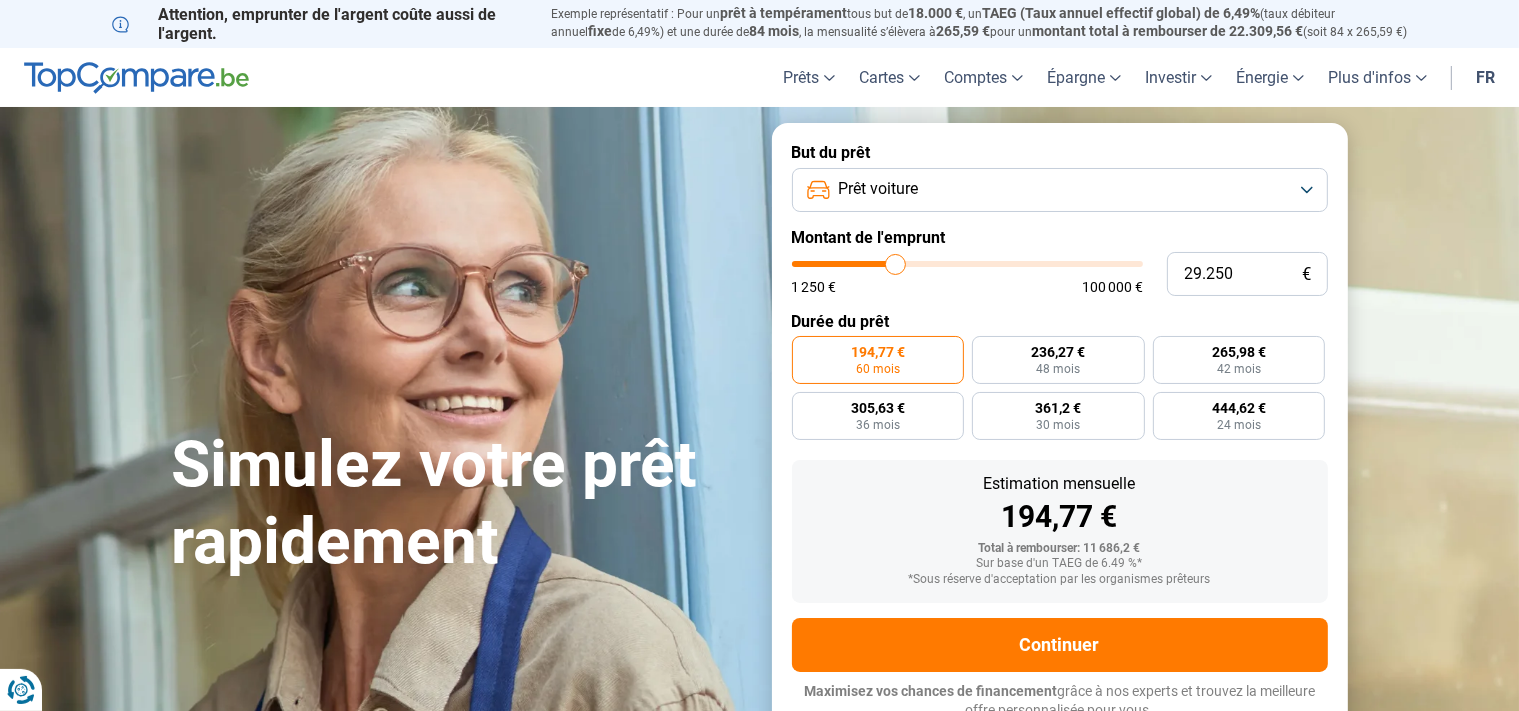 type on "28.750" 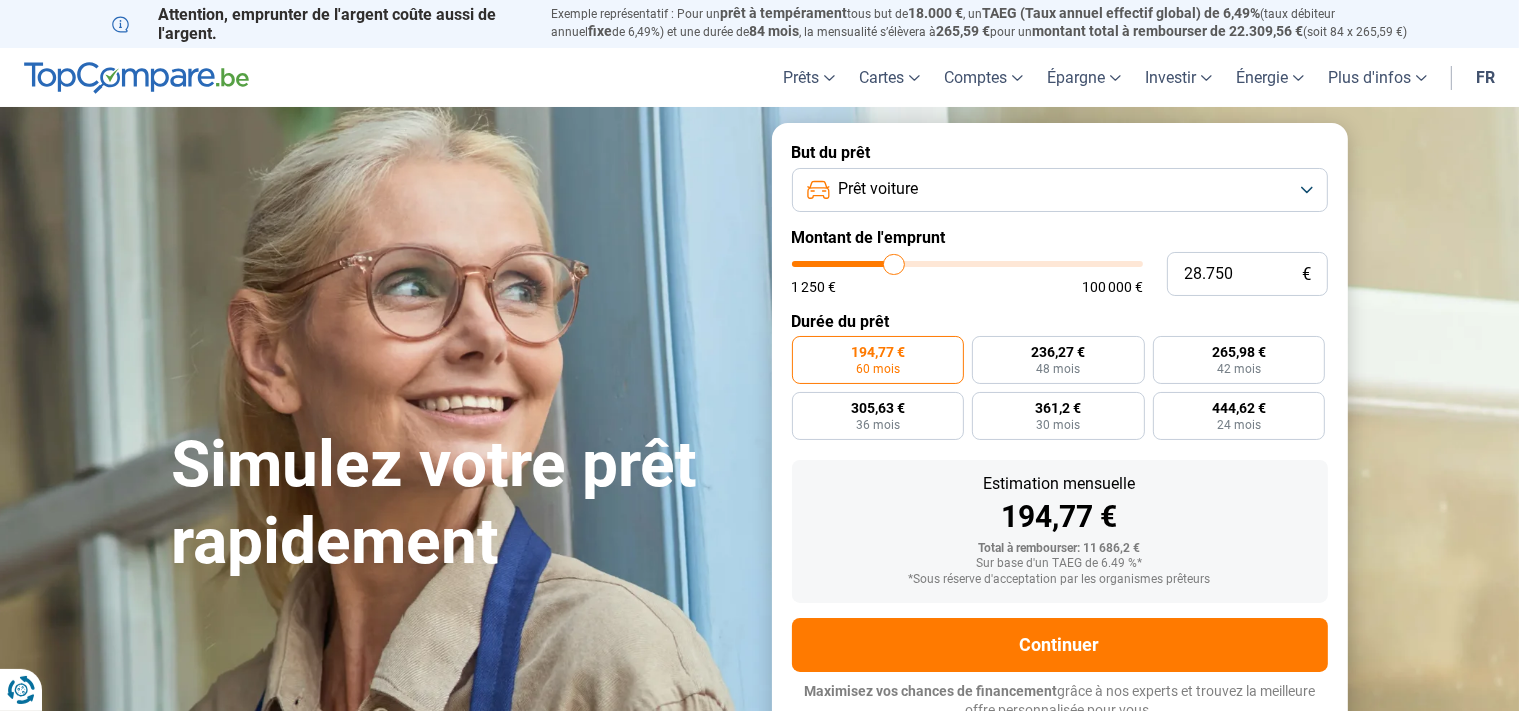 type on "28.000" 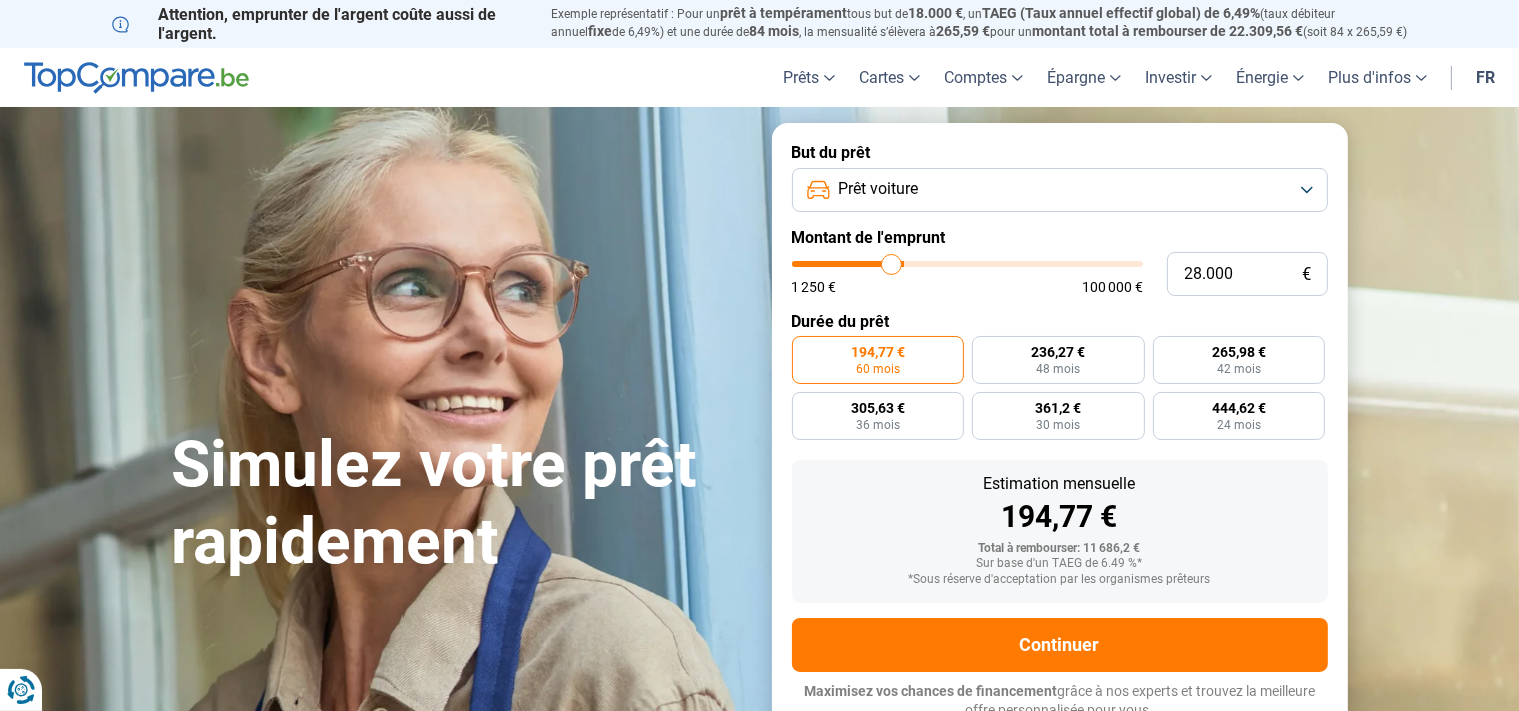 type on "27.500" 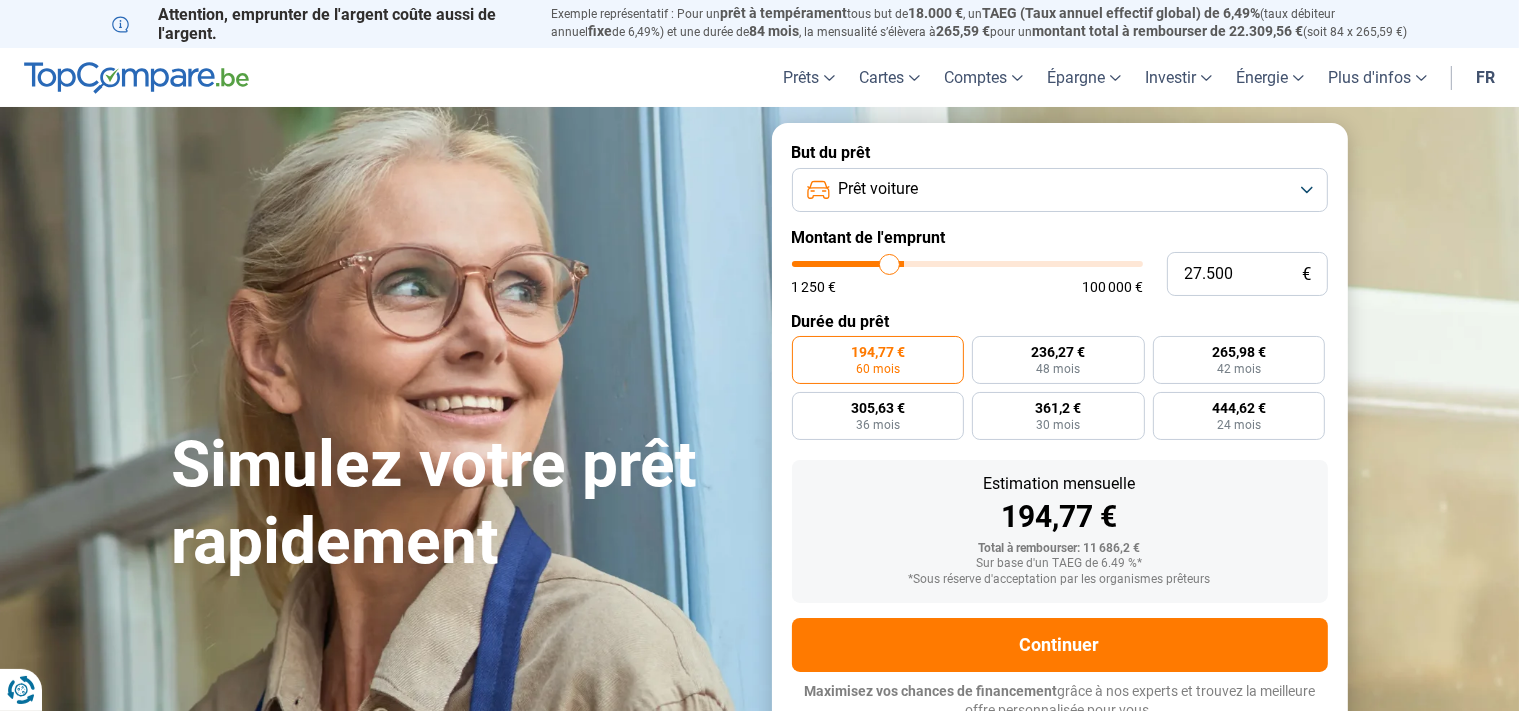type on "26.750" 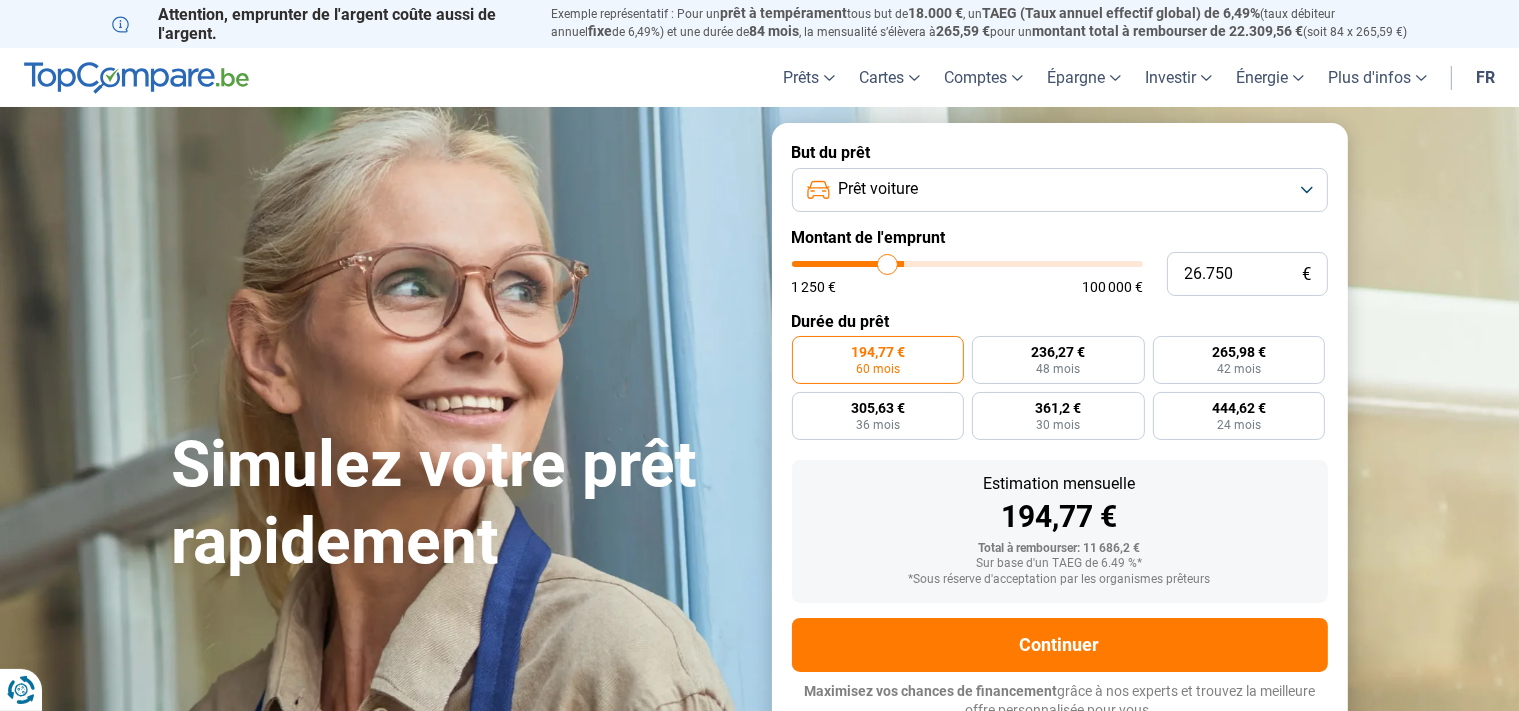 type on "26.250" 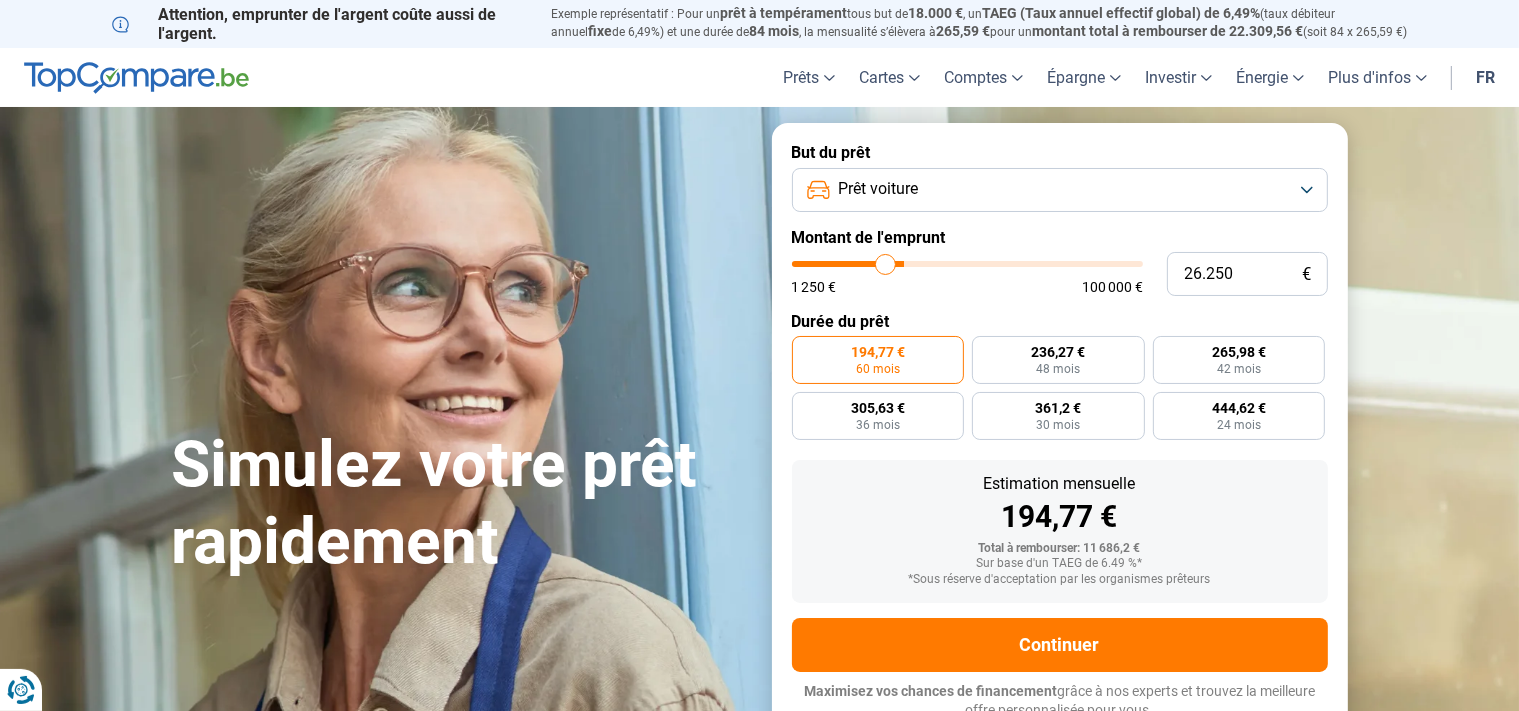 type on "26.000" 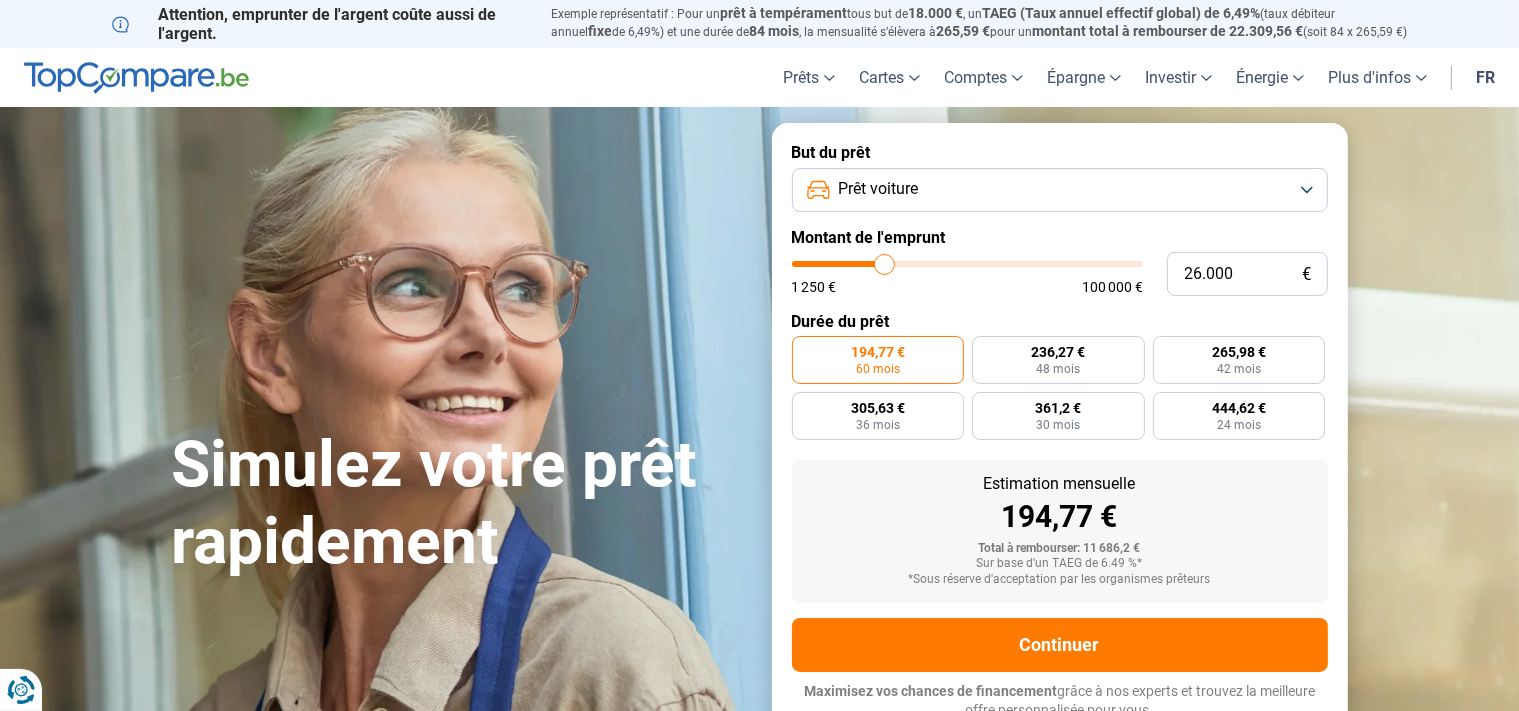 type on "25.750" 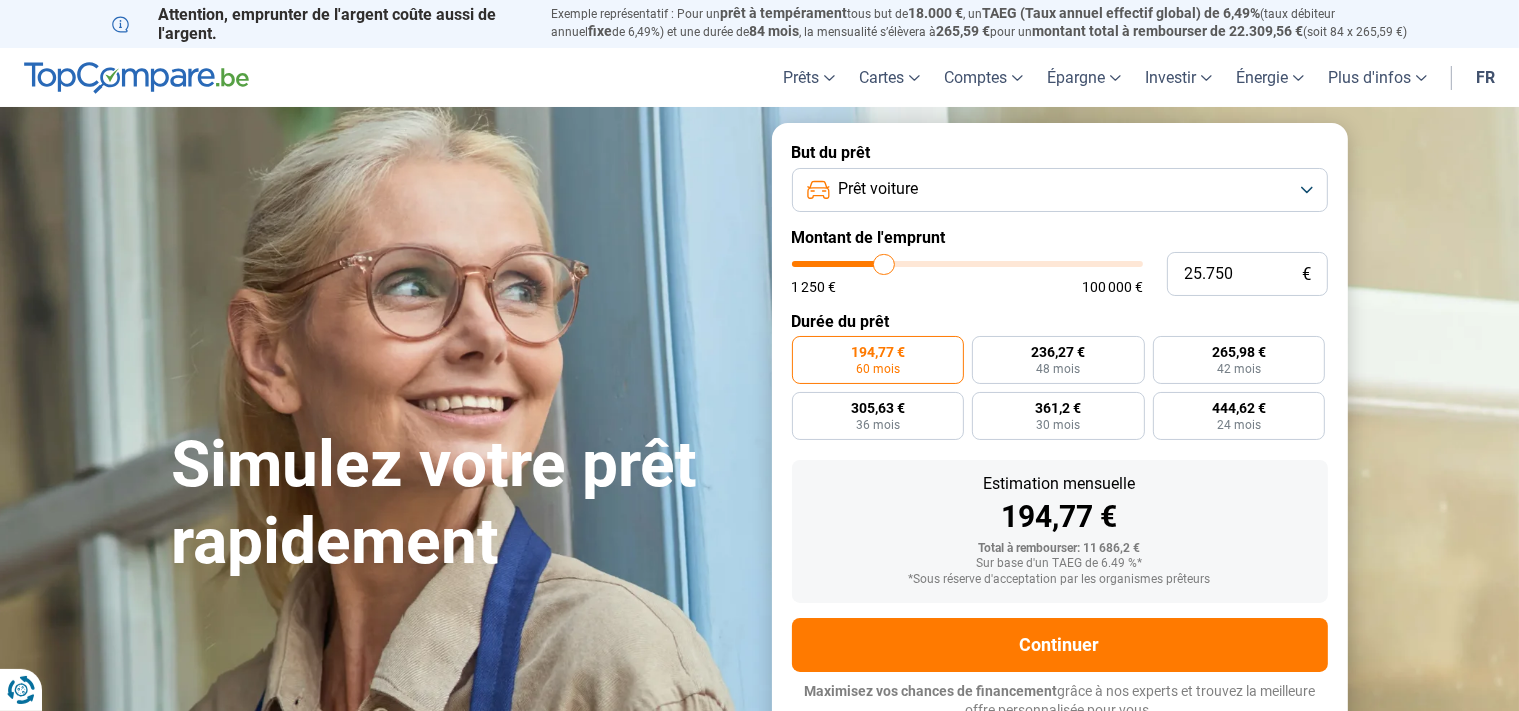 type on "25.250" 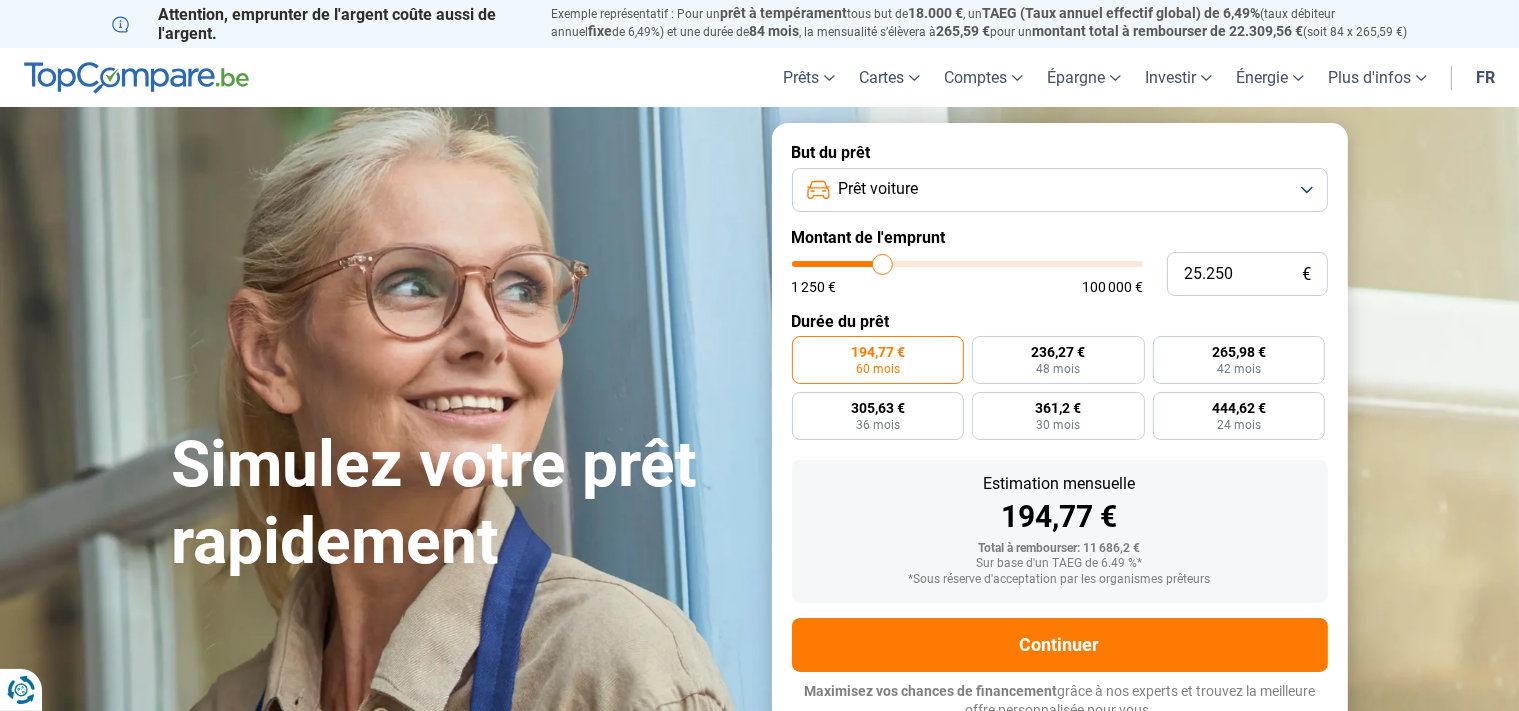 type on "25.000" 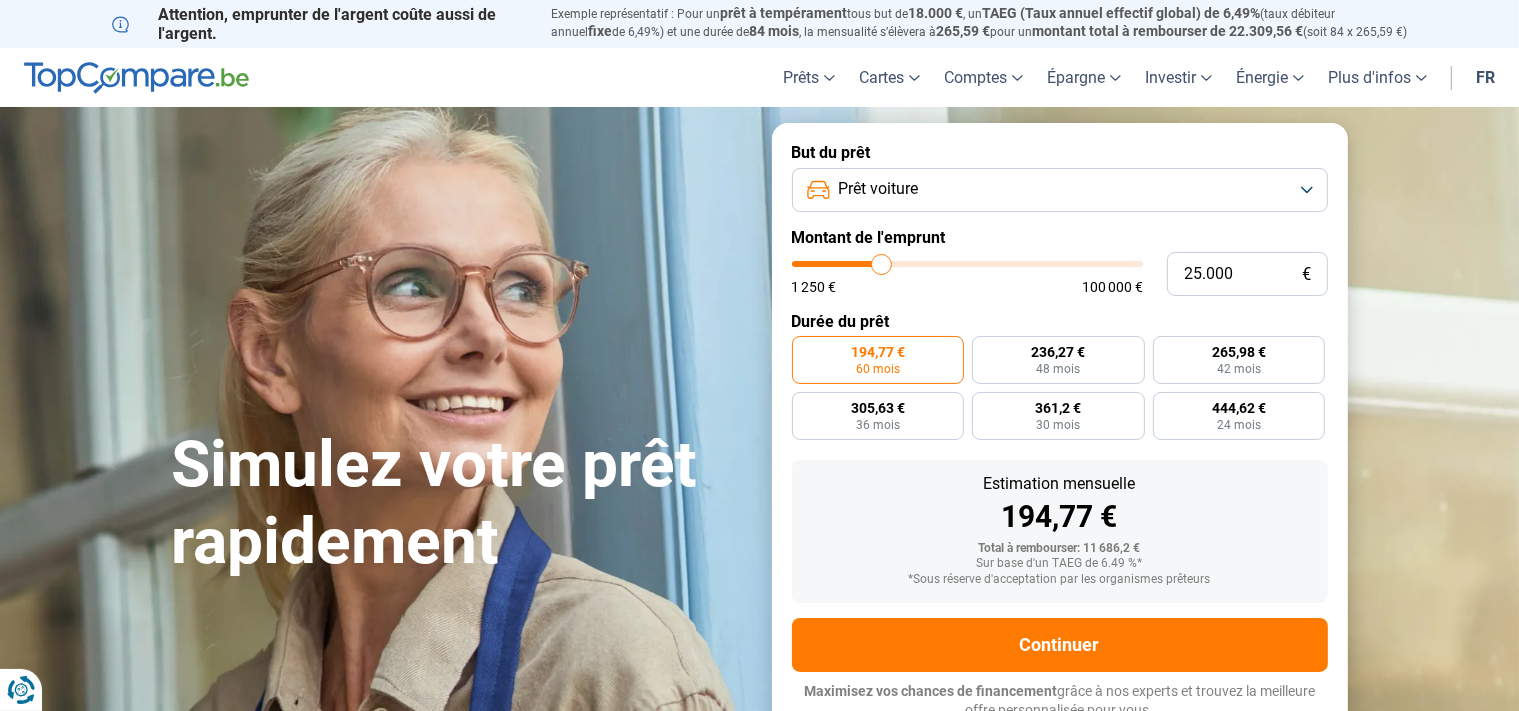 type on "24.750" 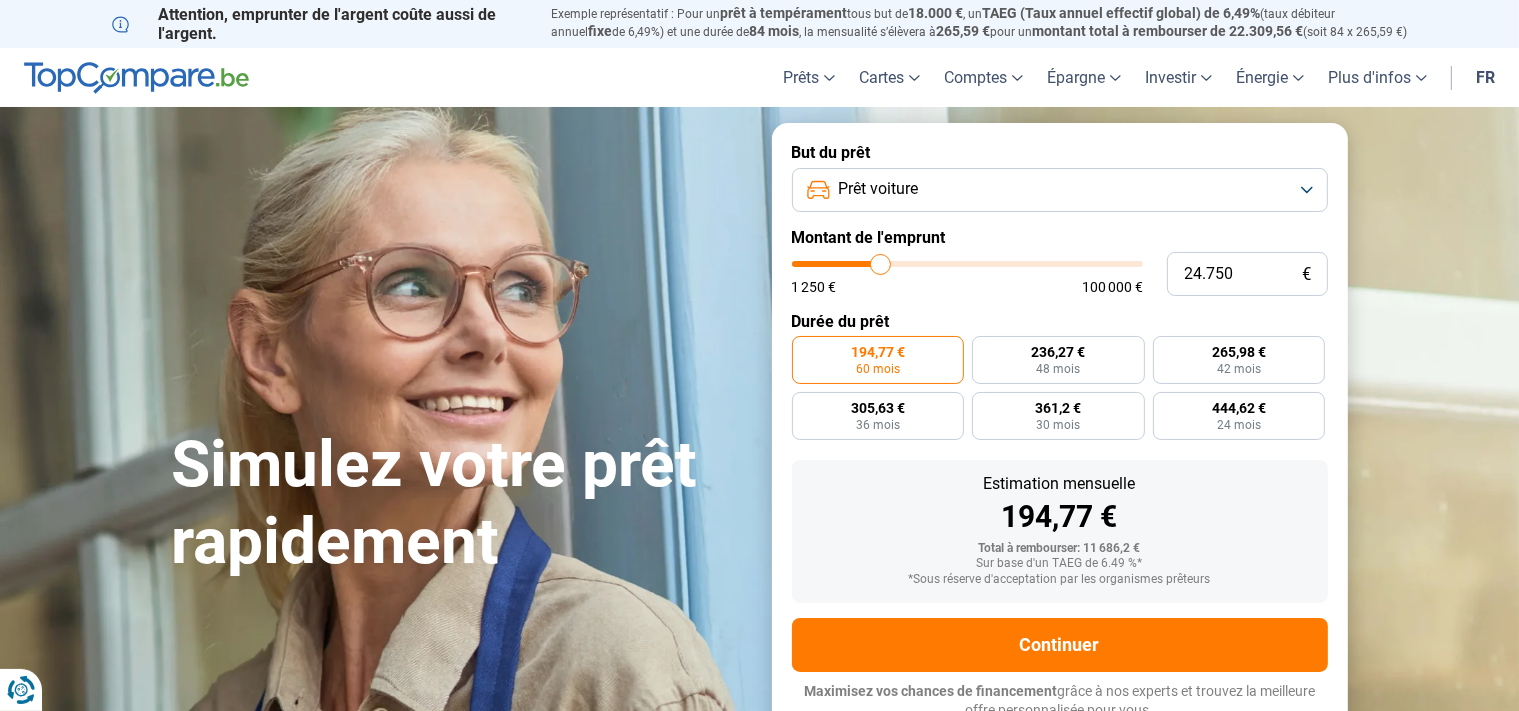 type on "24.500" 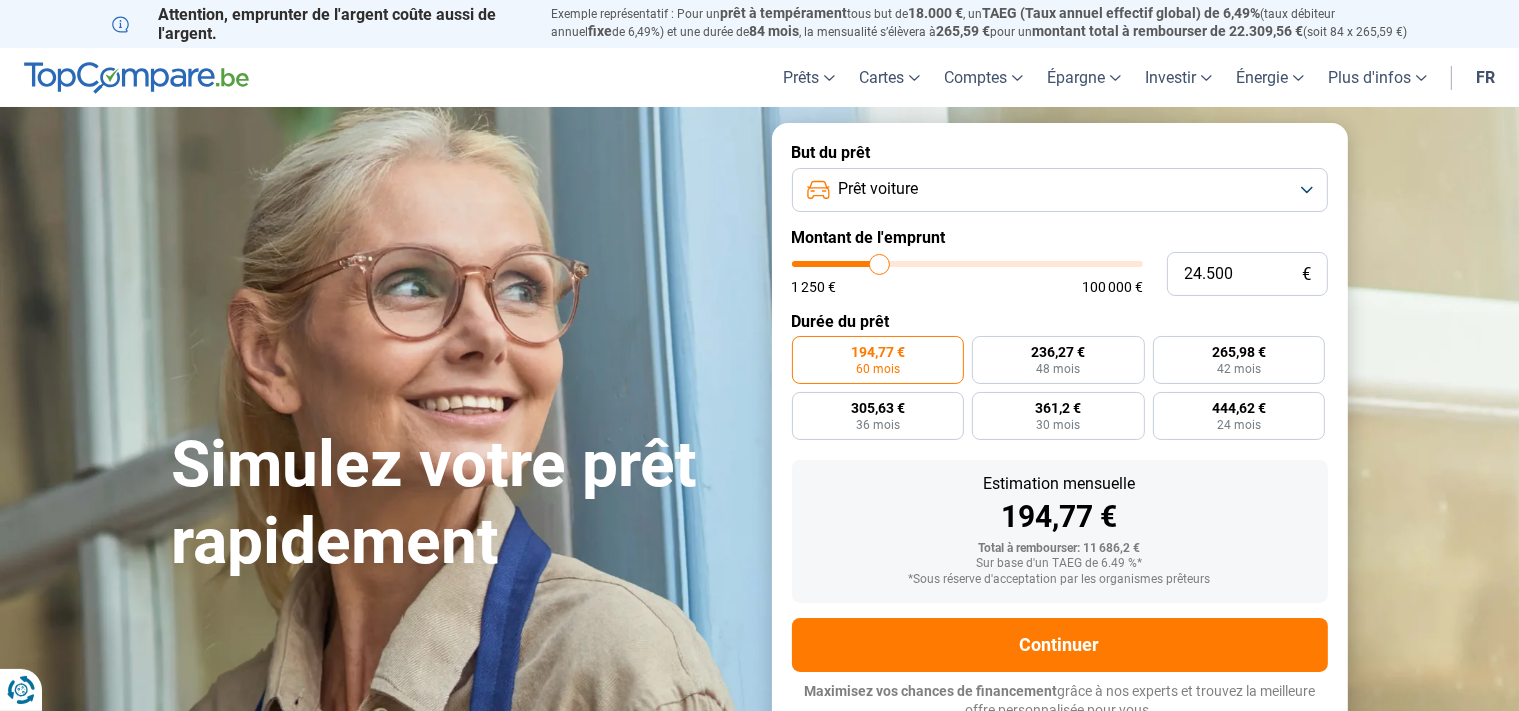 type on "24.000" 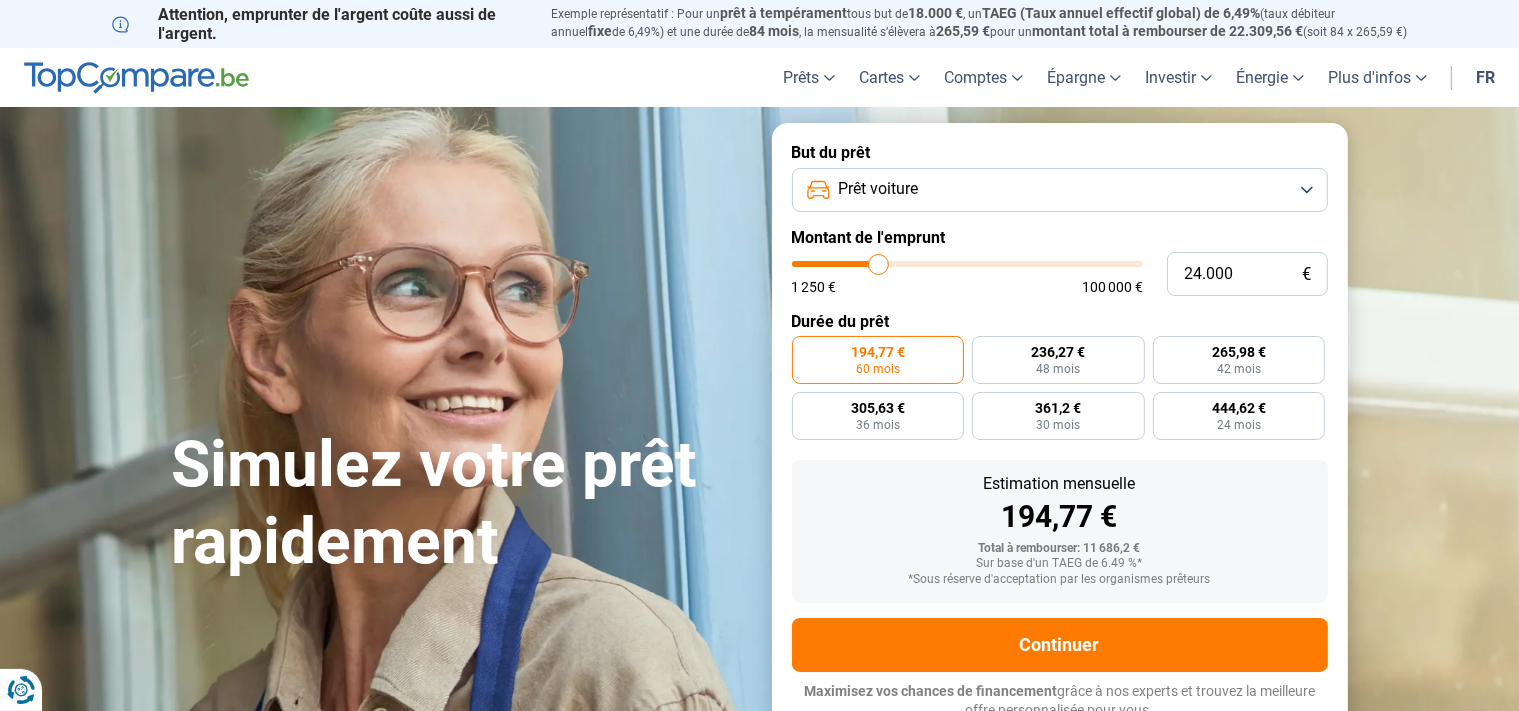 type on "23.750" 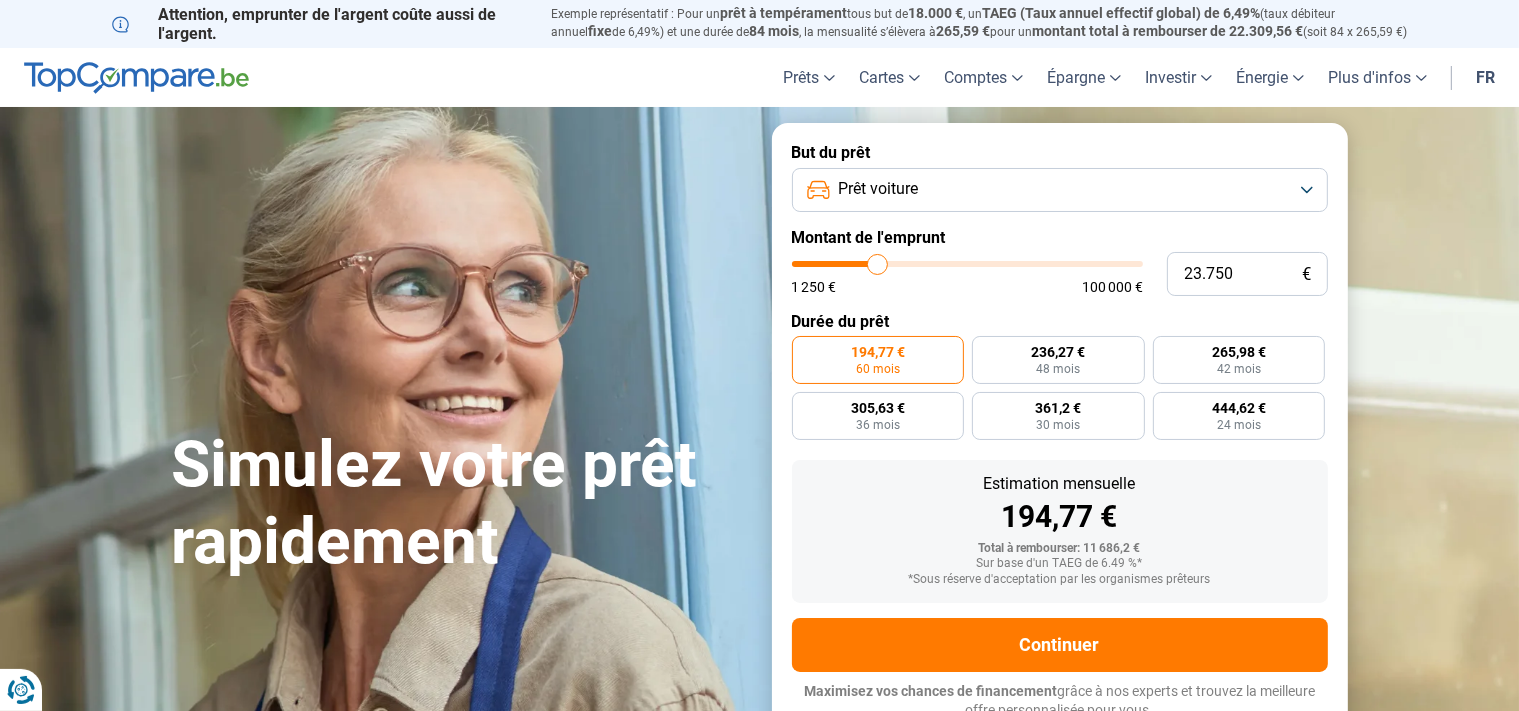 type on "23.250" 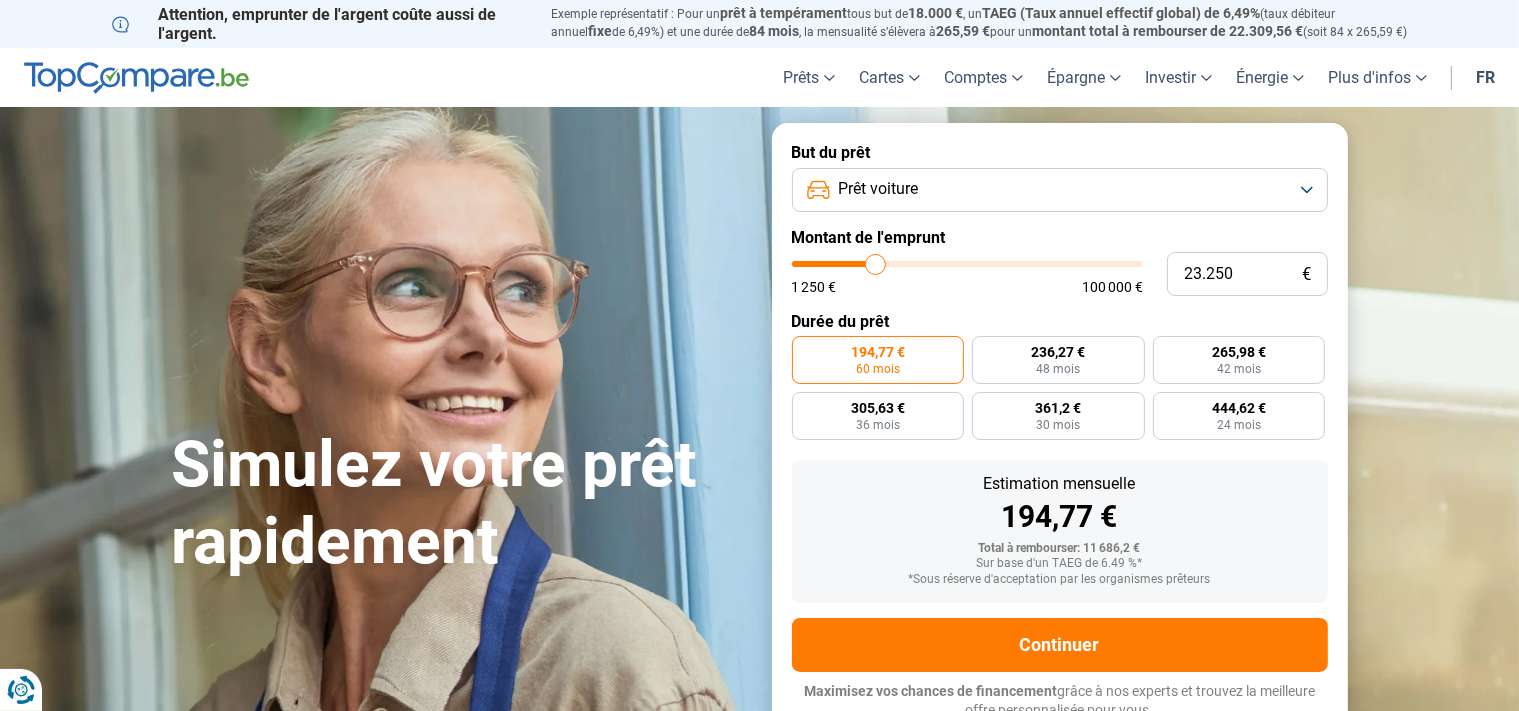type on "22.750" 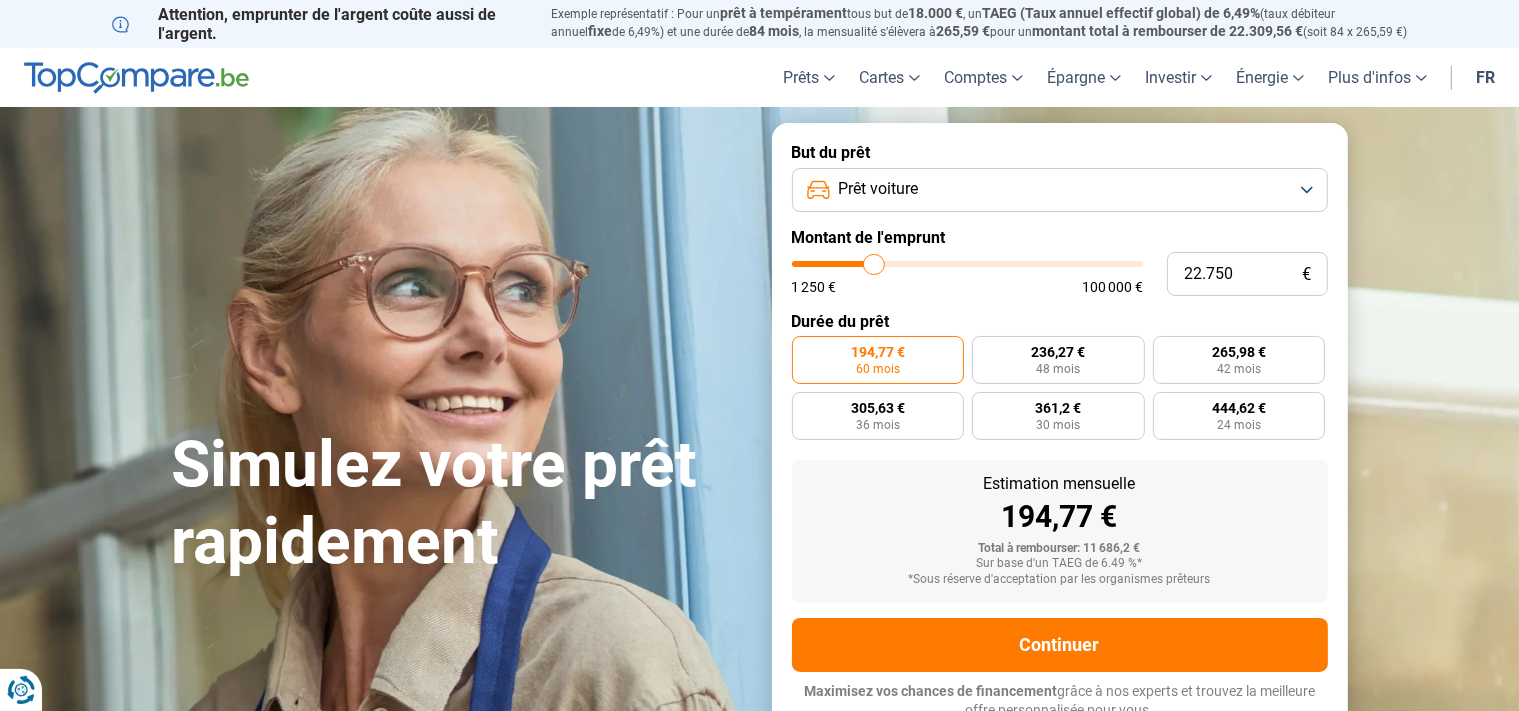 type on "23.250" 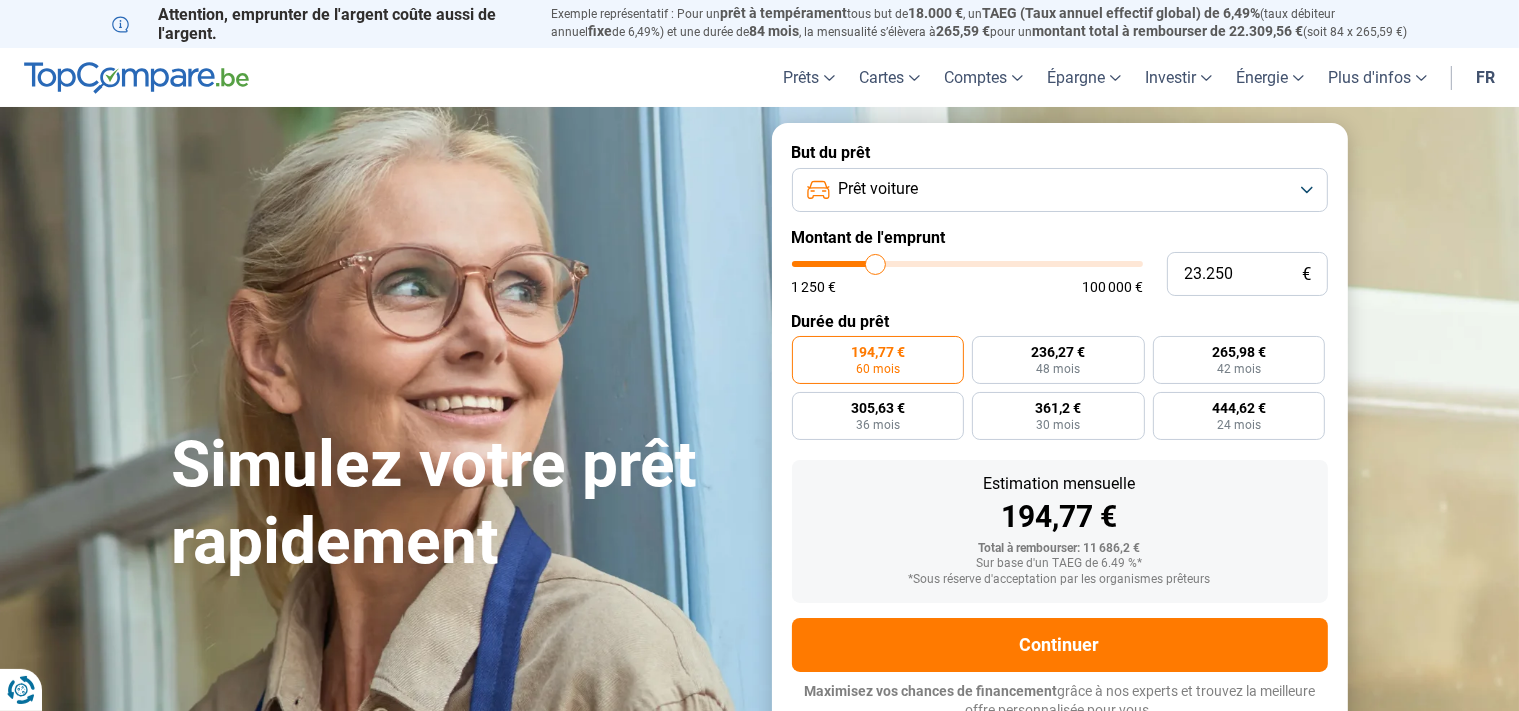 type on "23.750" 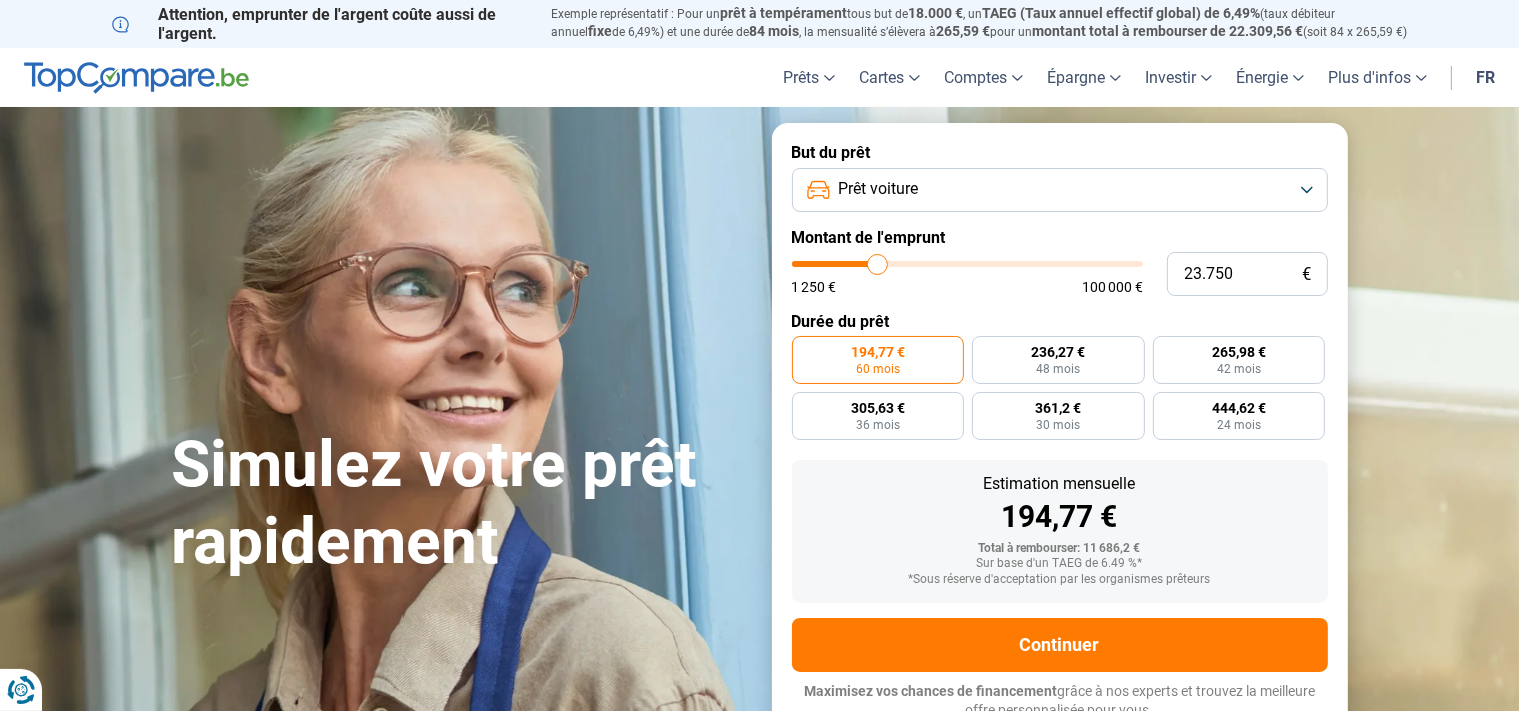 type on "24.500" 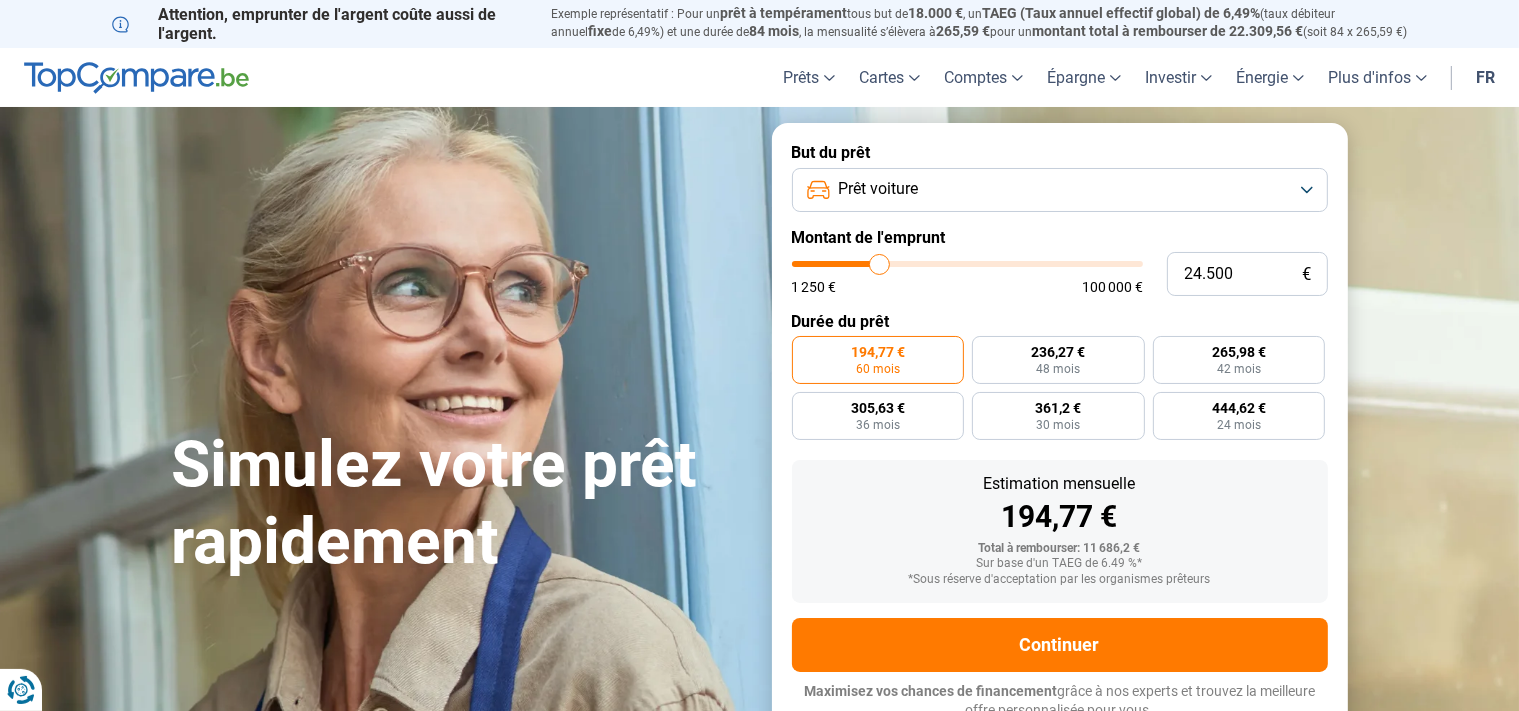 type on "25.000" 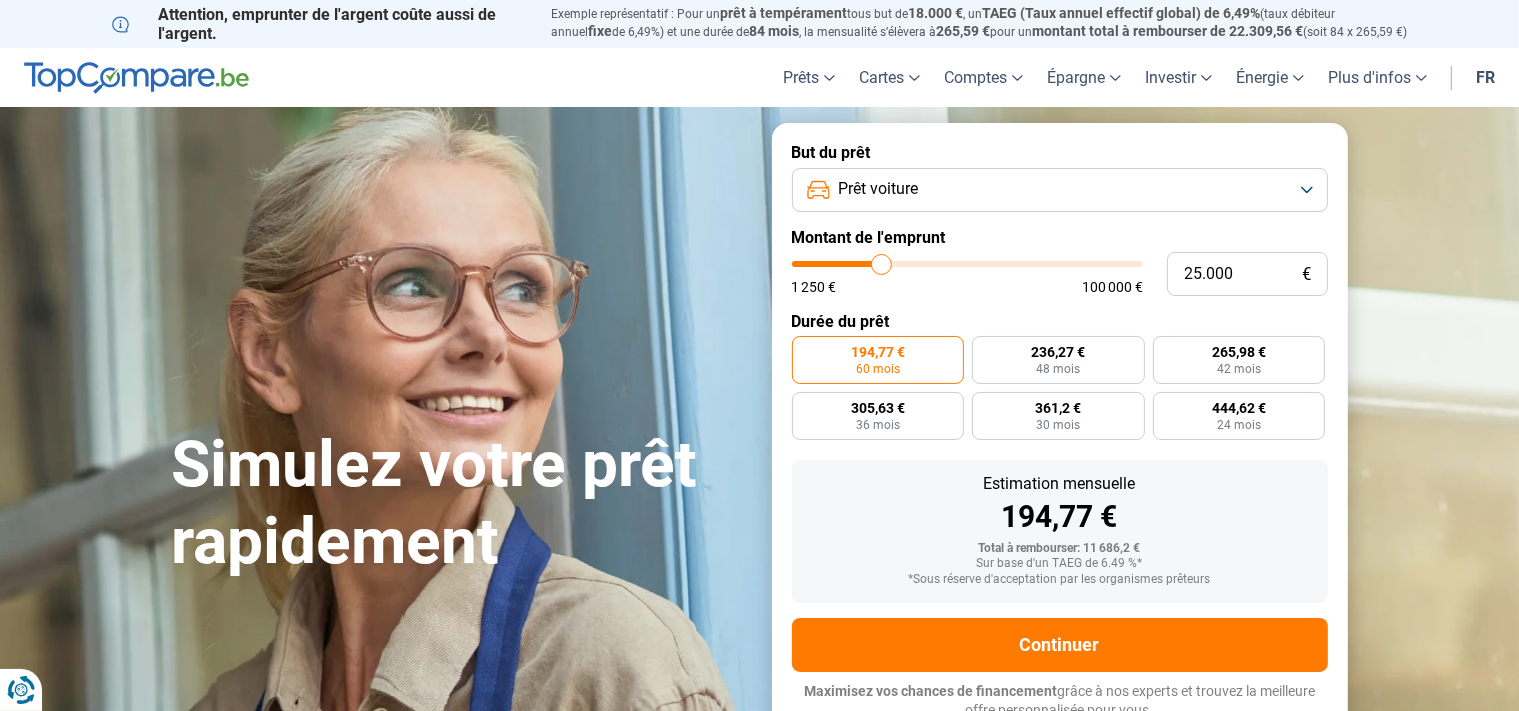 type on "25.250" 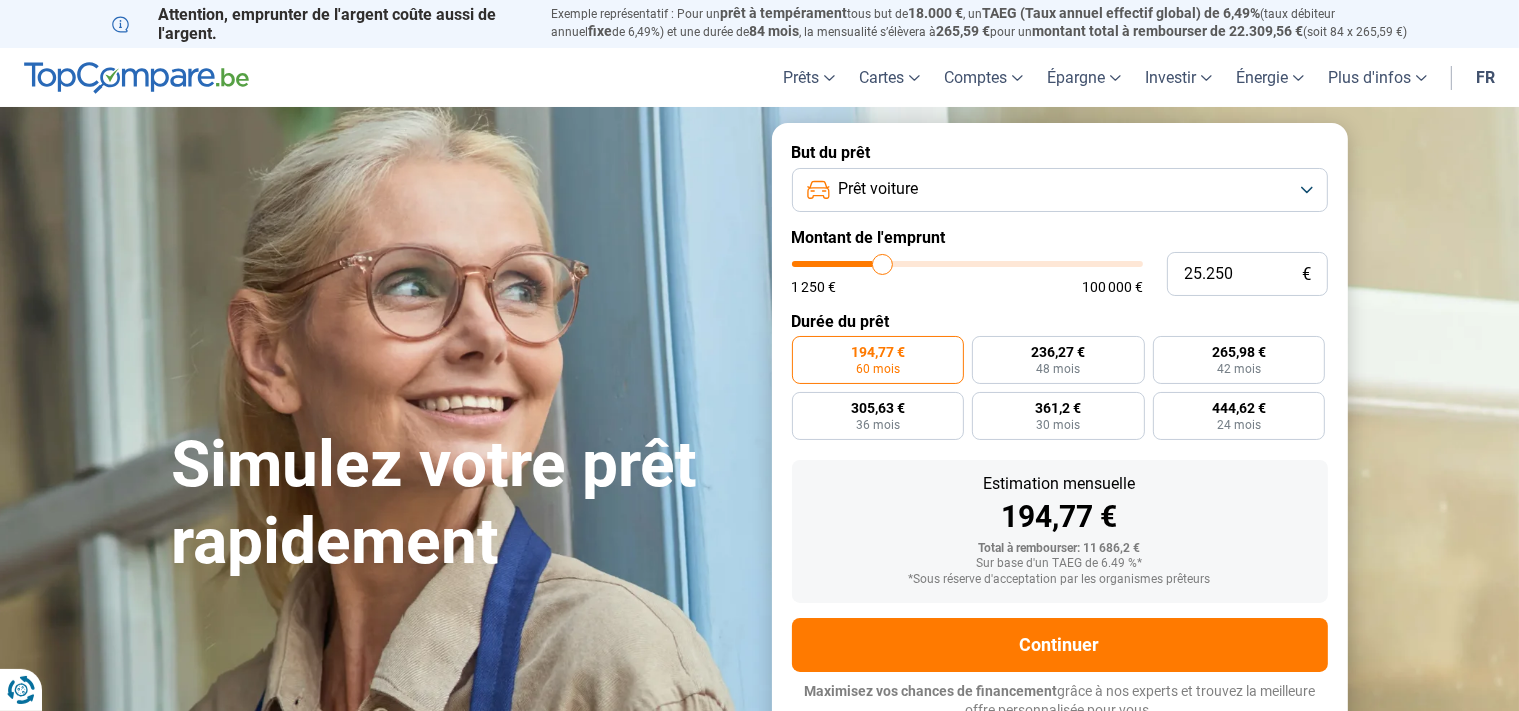 type on "25.750" 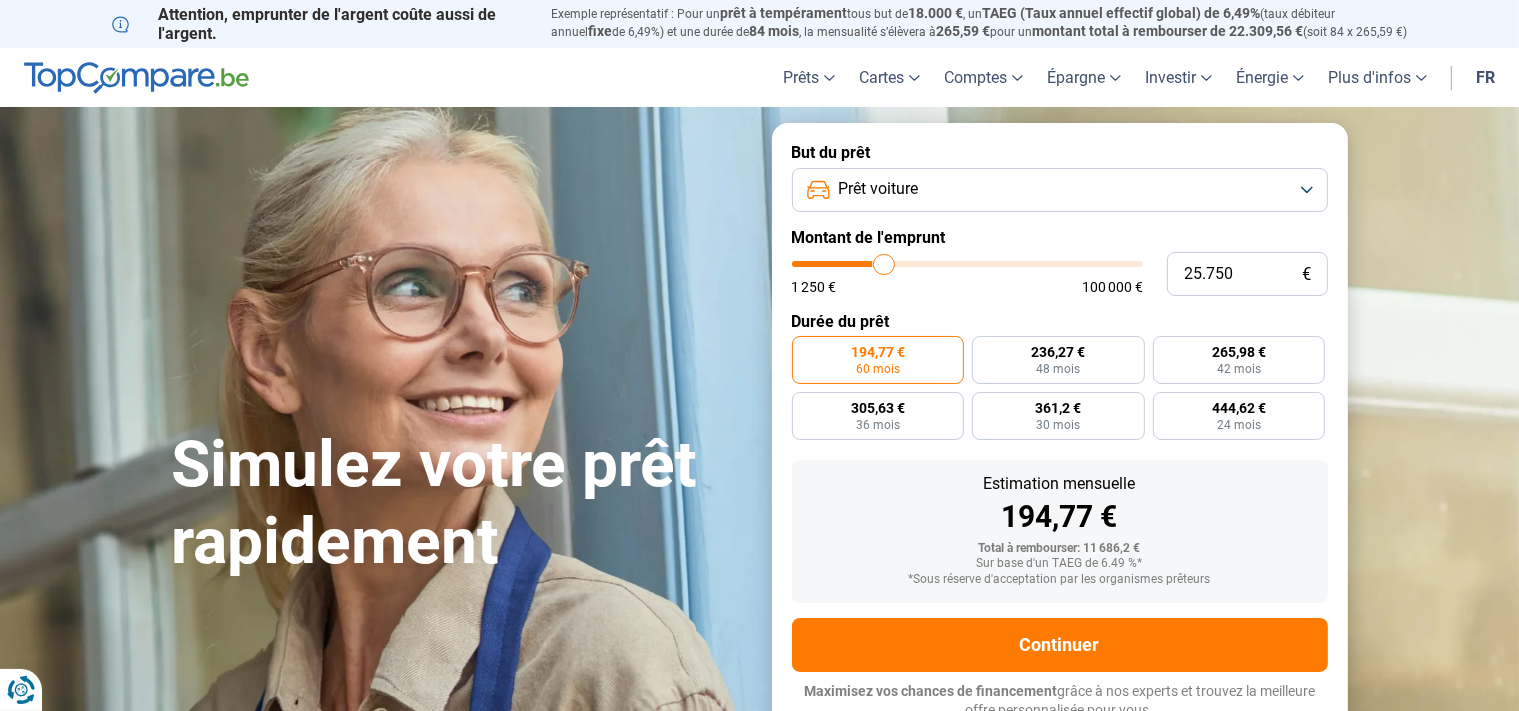 type on "26.000" 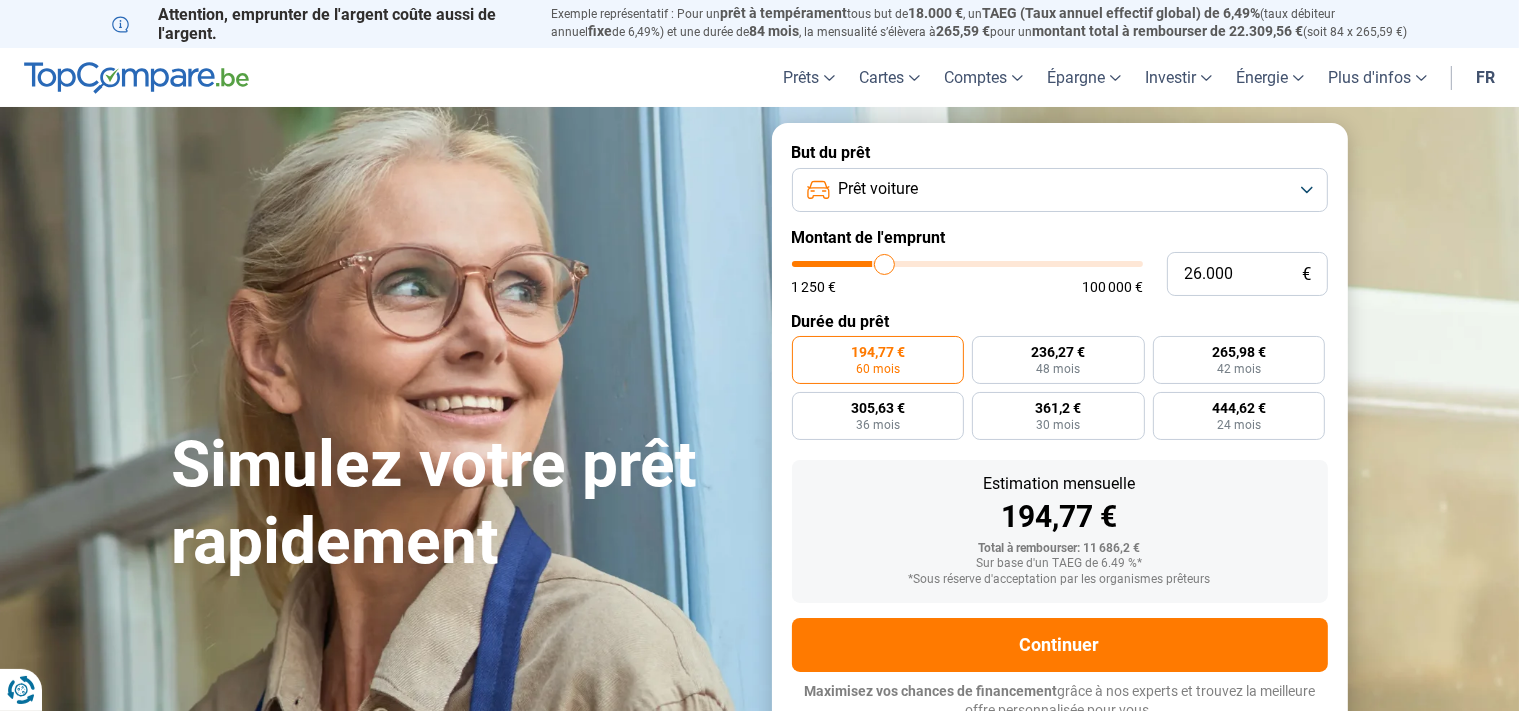 type on "26.250" 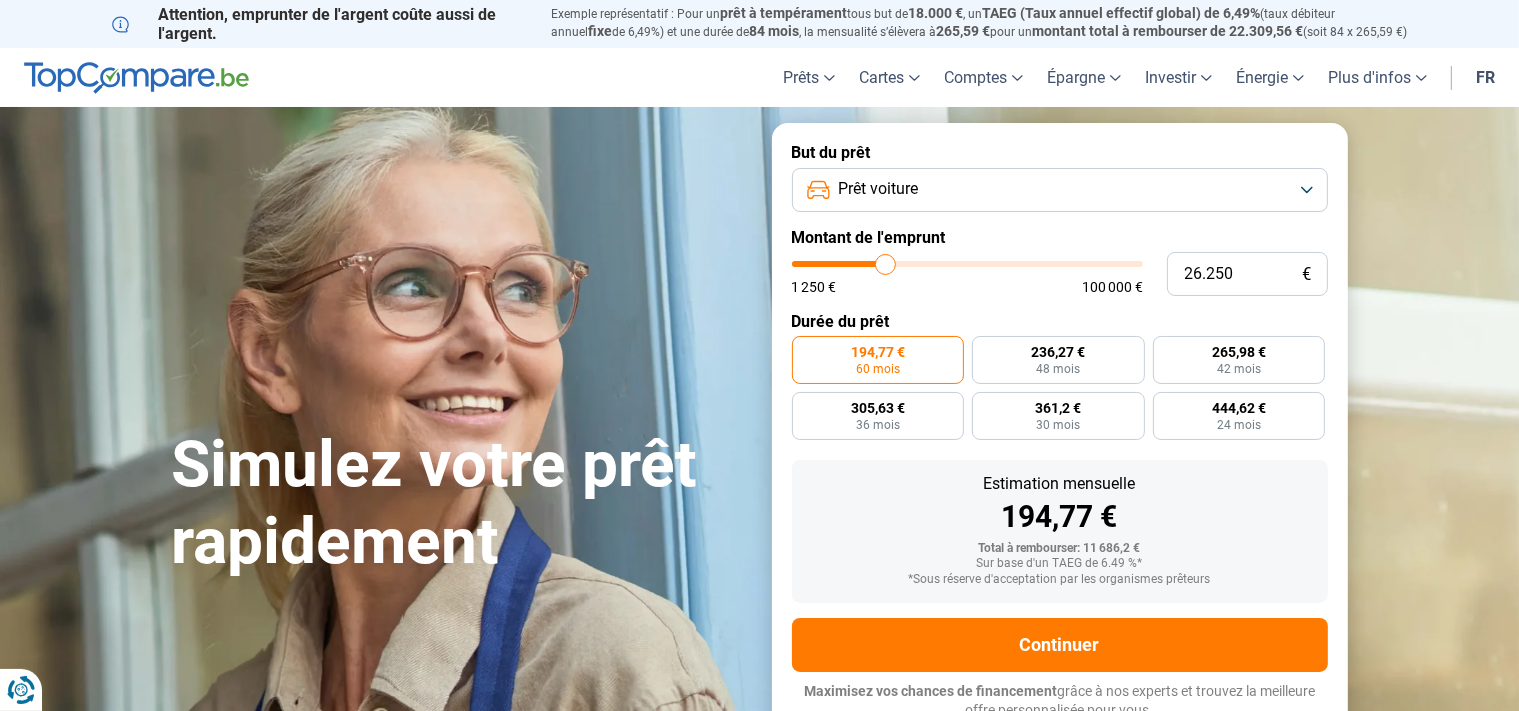type on "27.000" 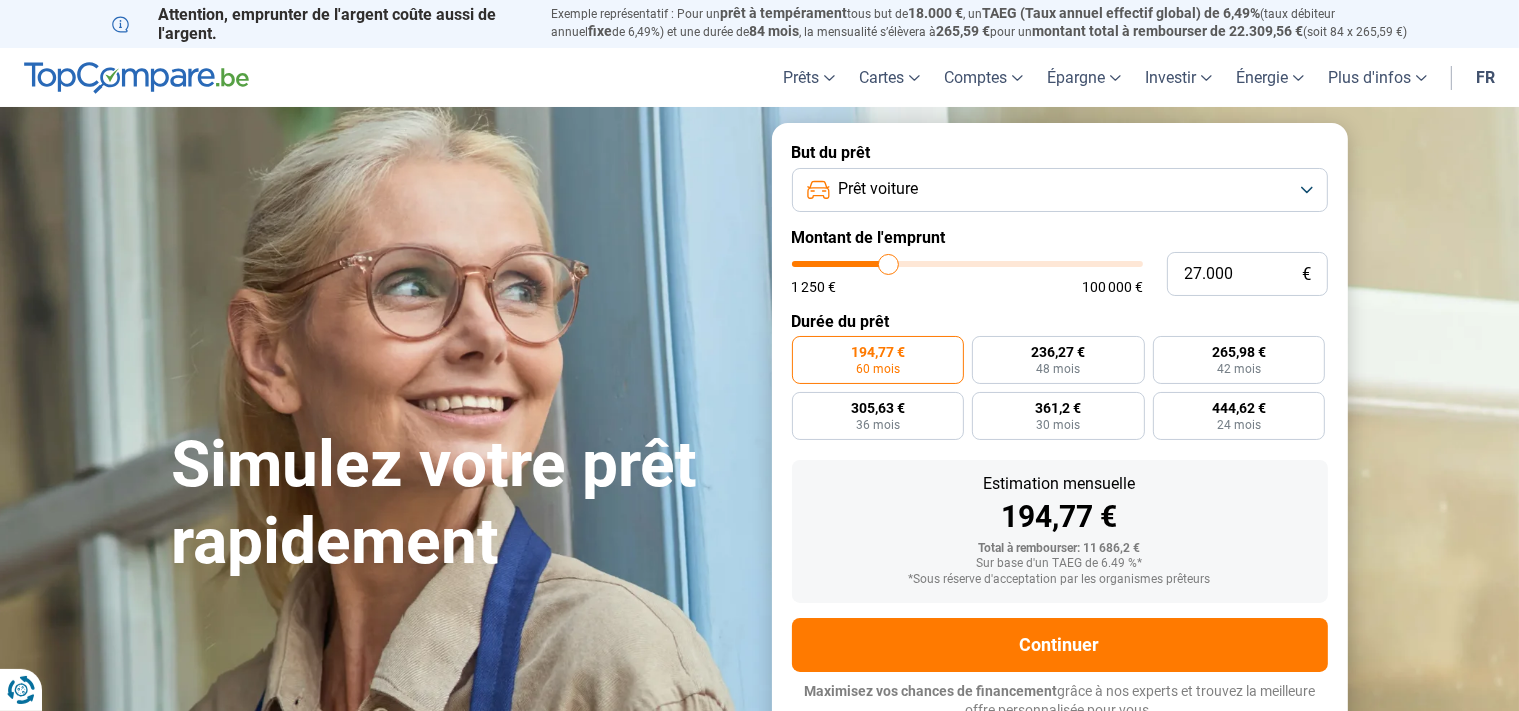 type on "27.500" 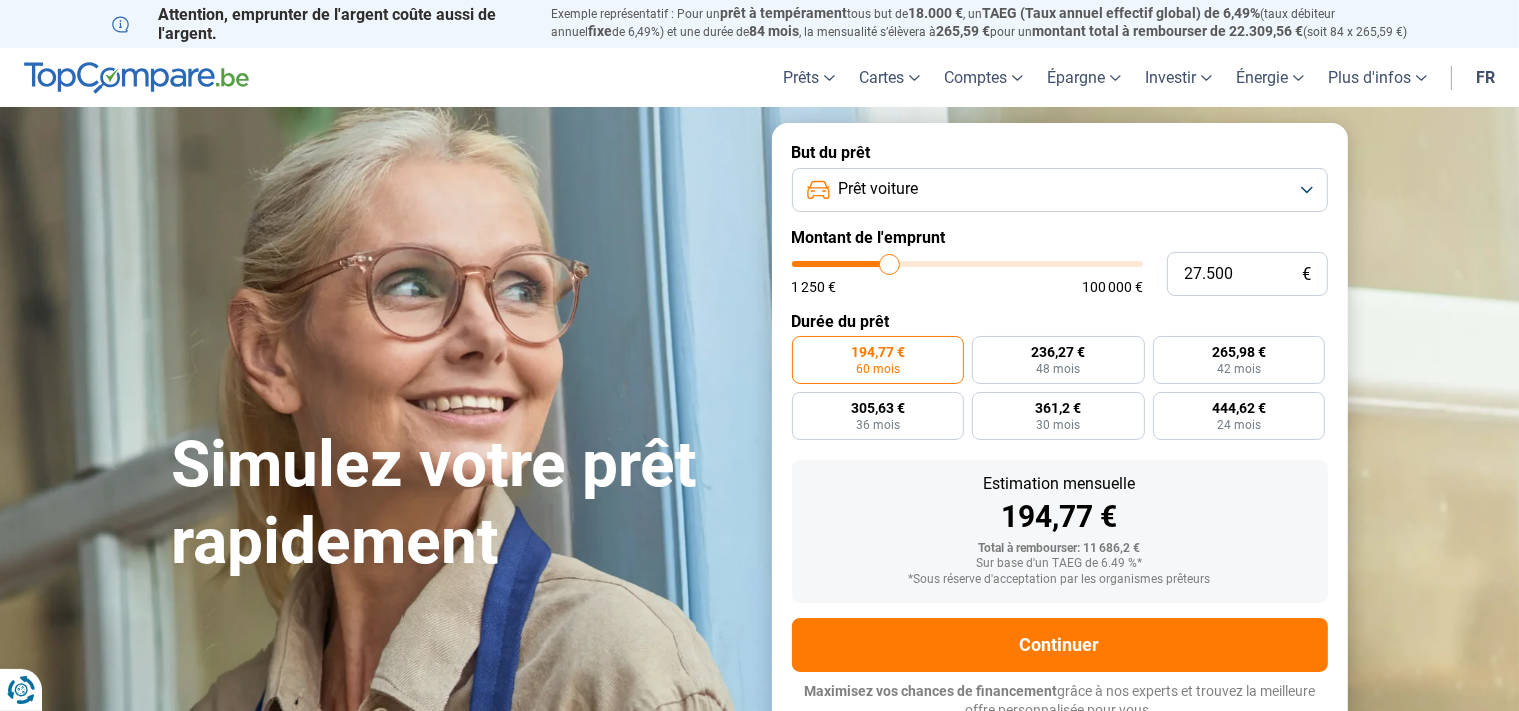 type on "27.750" 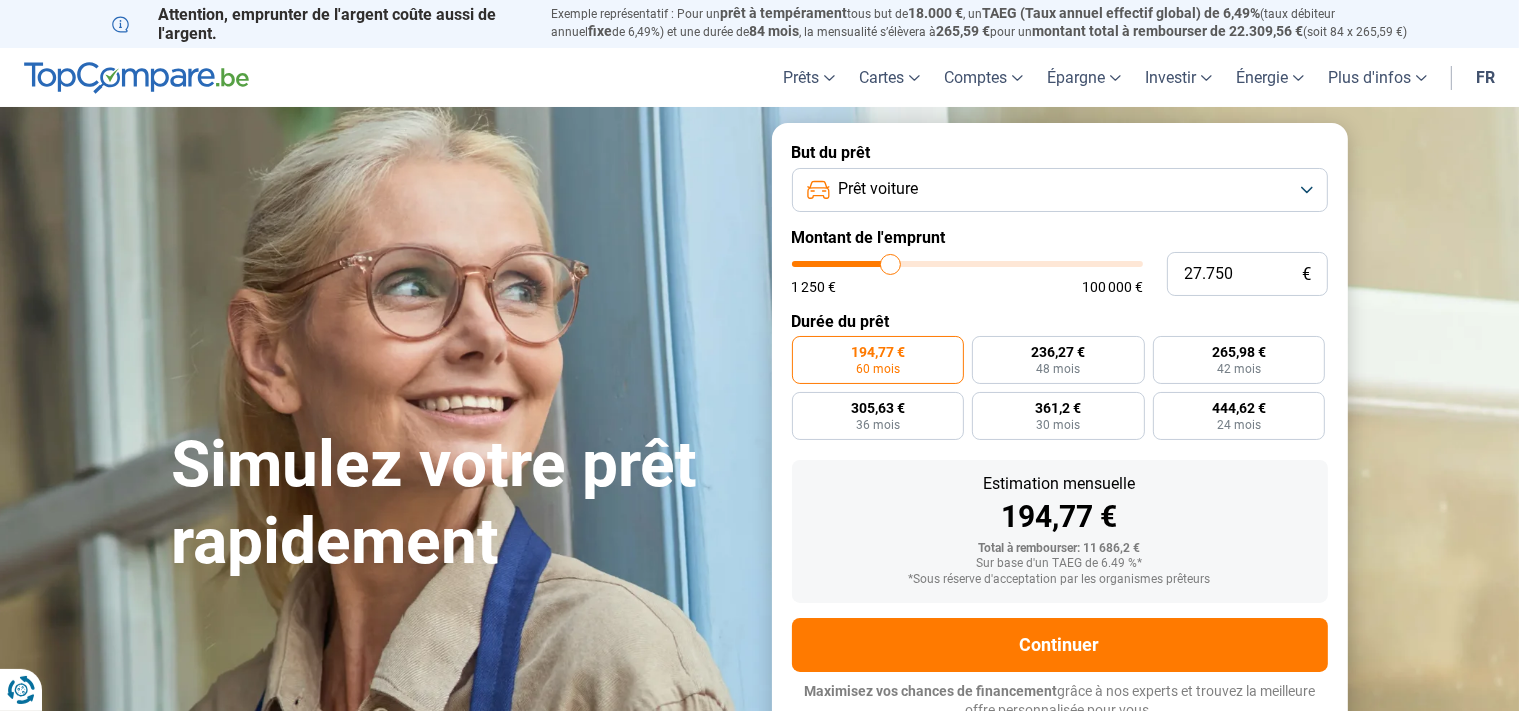 type on "28.250" 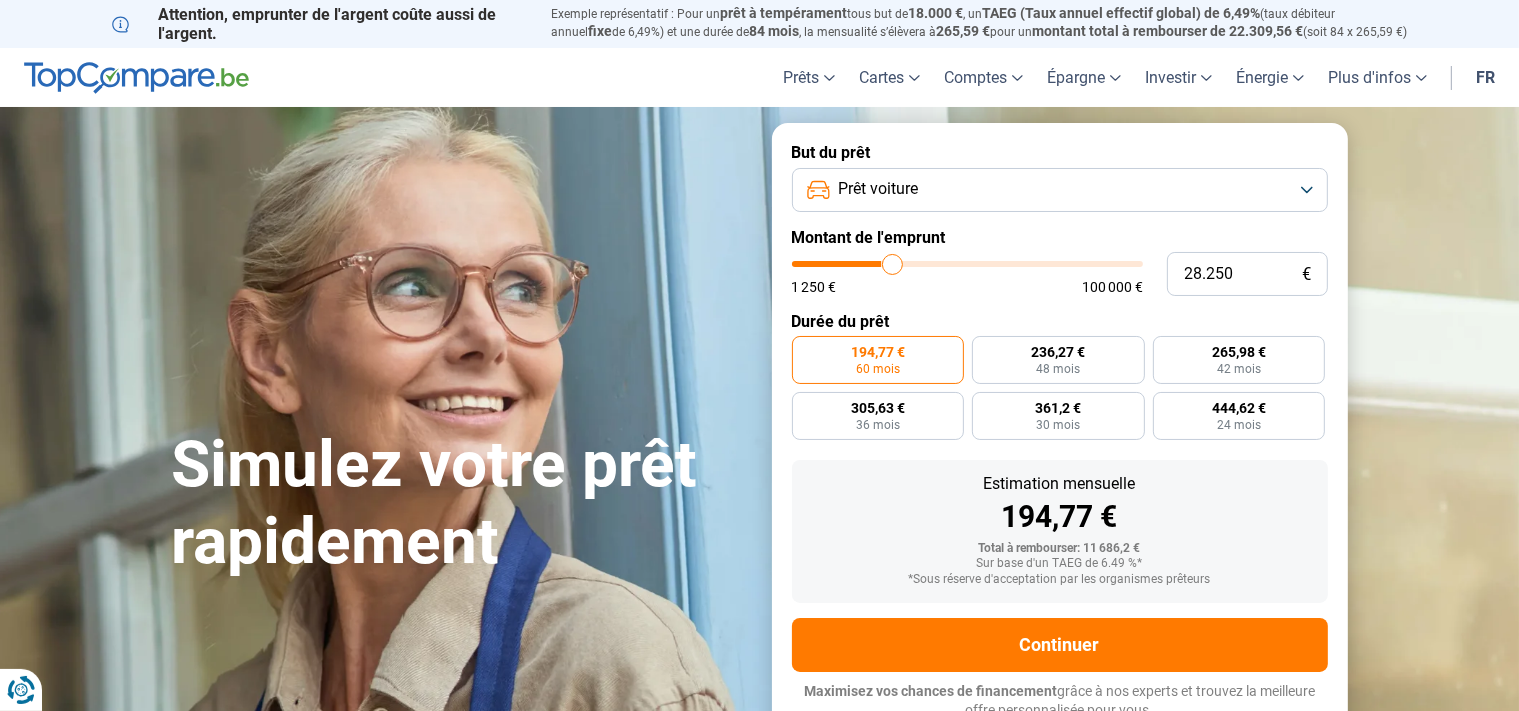 type on "28.500" 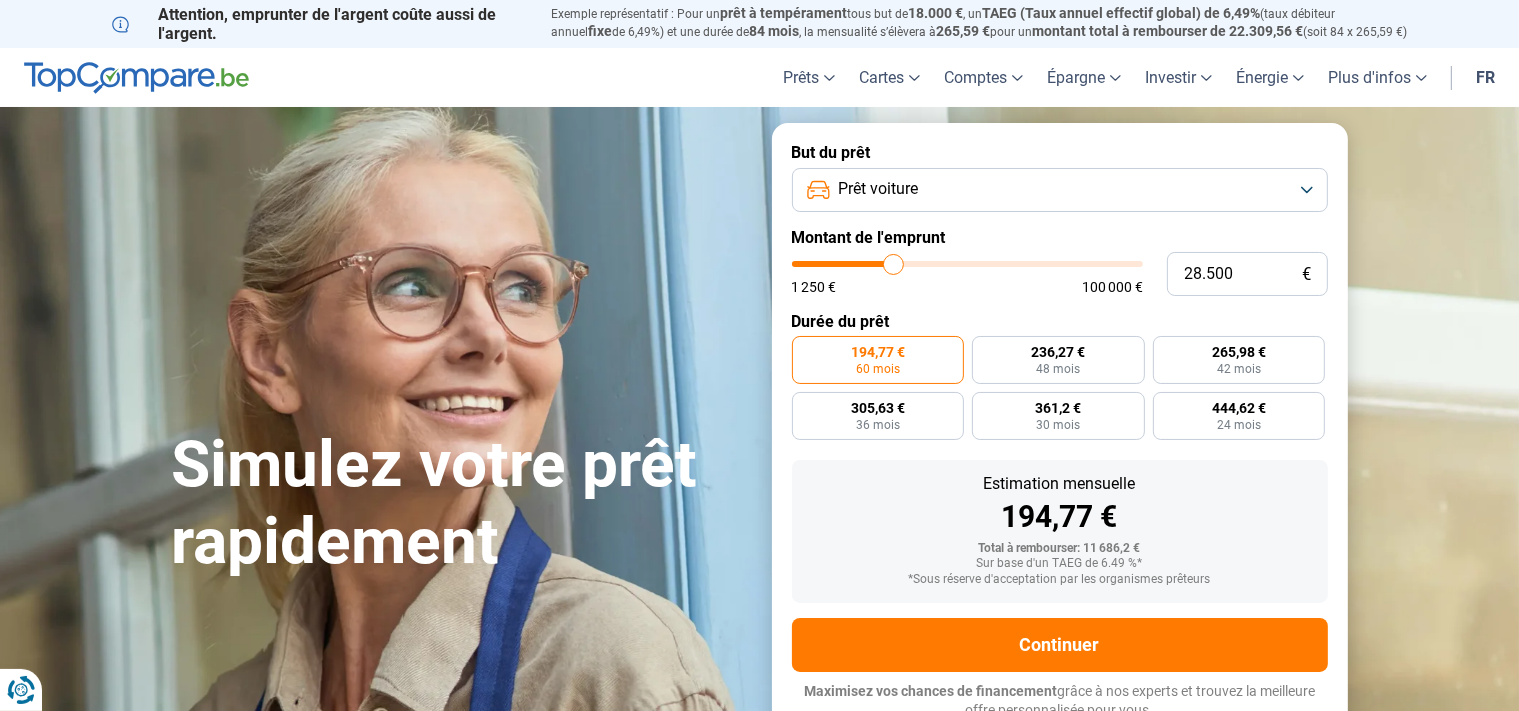 type on "28.000" 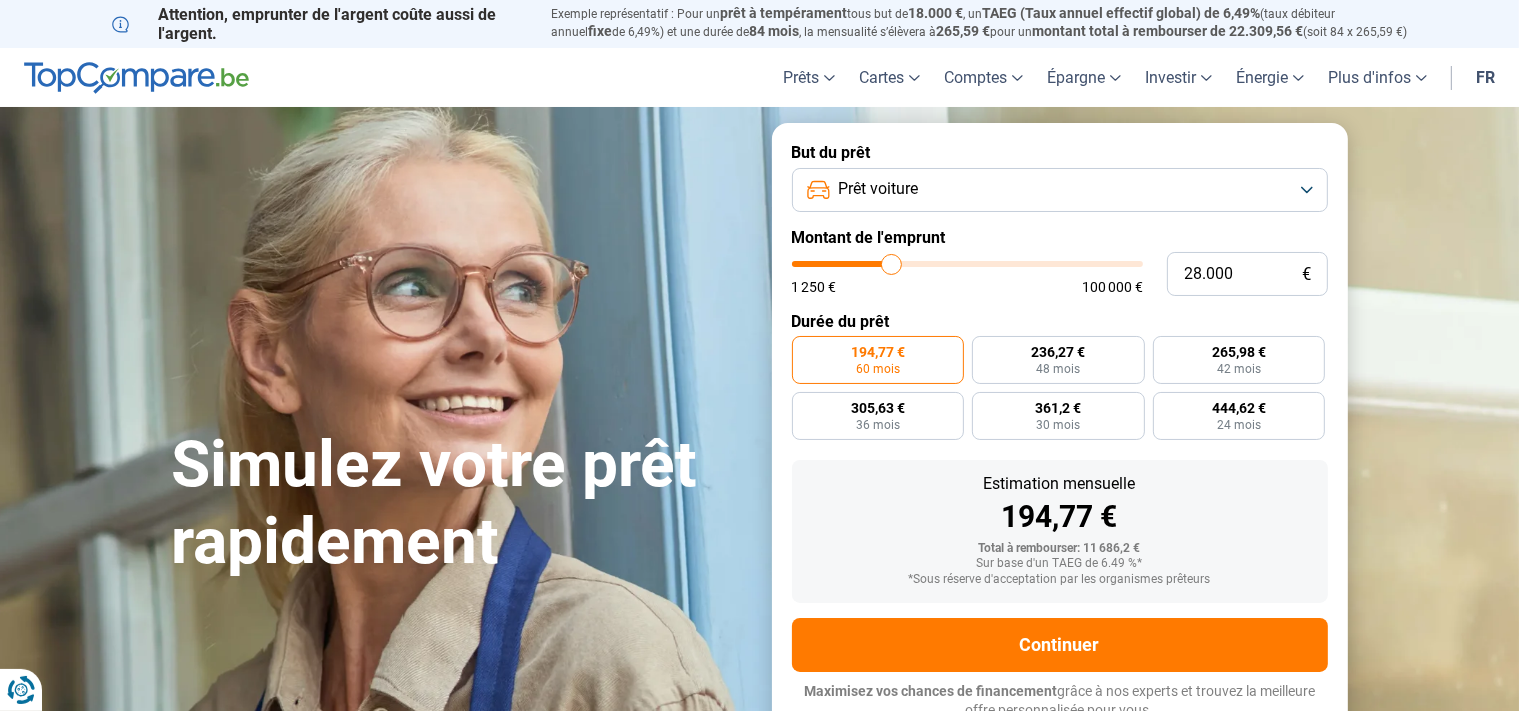 type on "27.250" 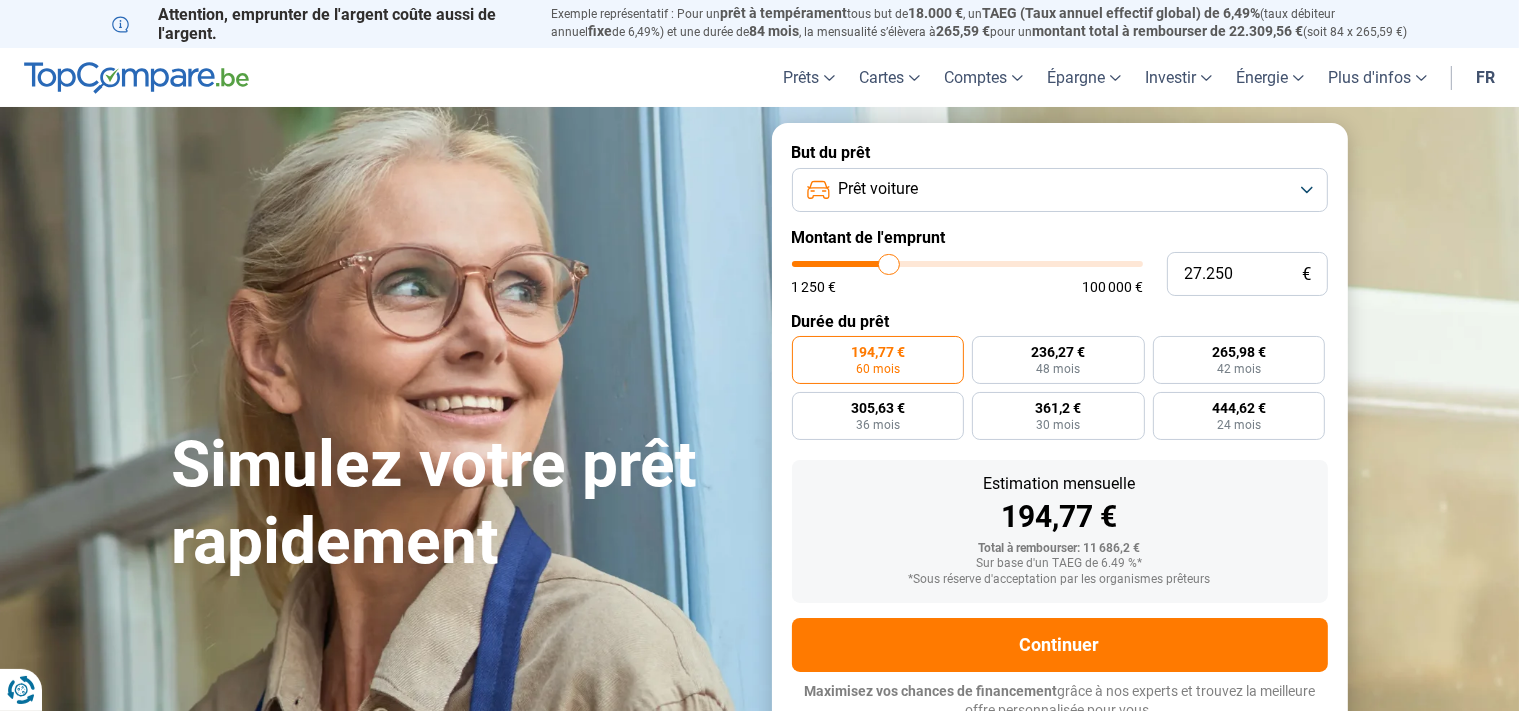 type on "27.000" 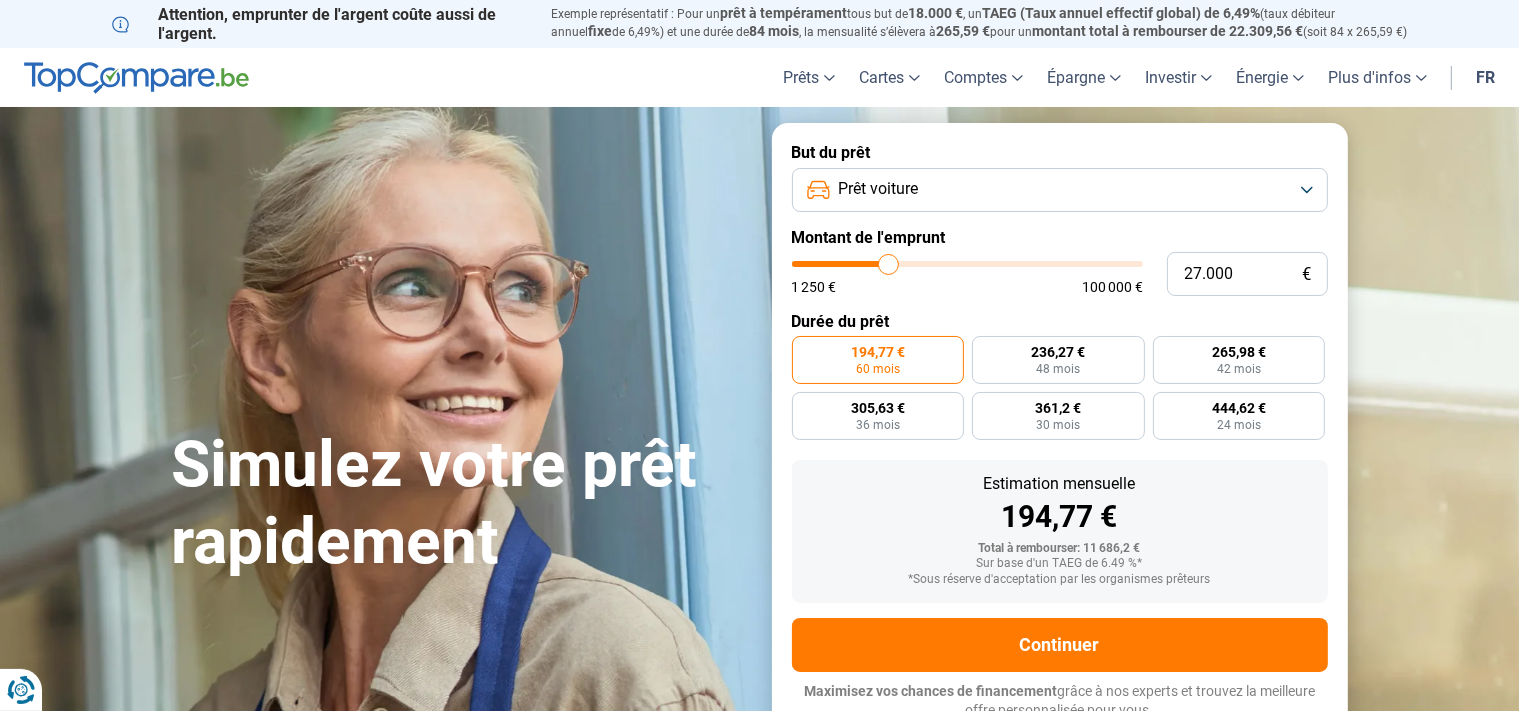 type on "26.750" 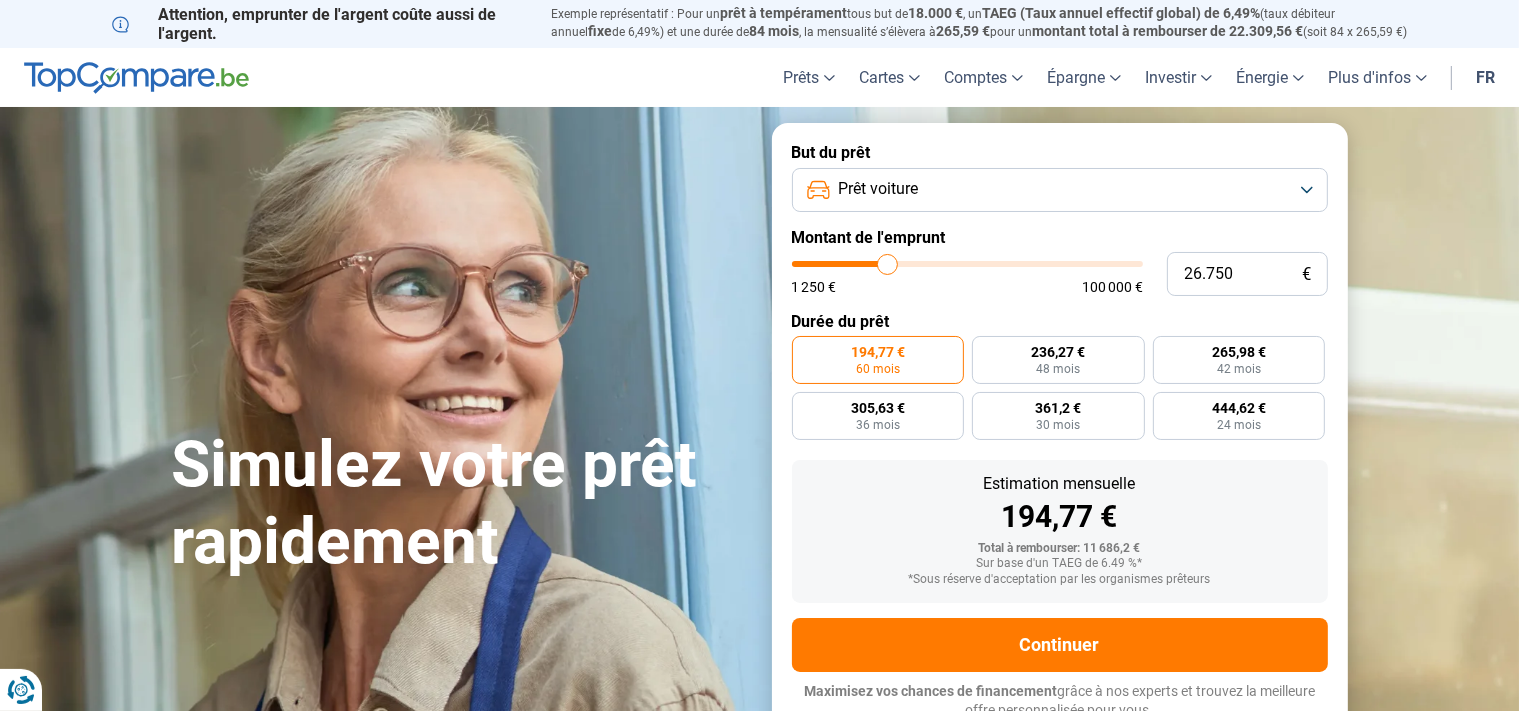 type on "27.000" 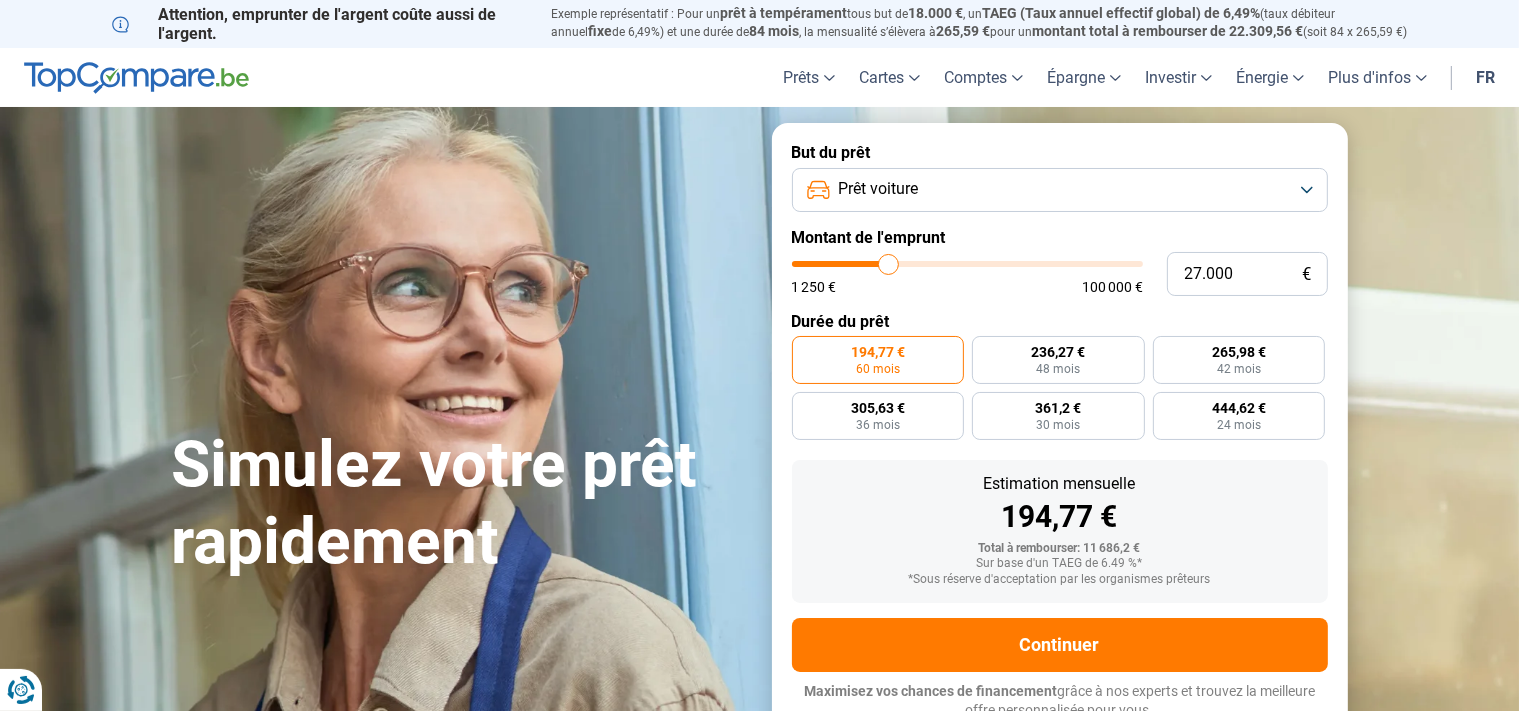 type on "27.250" 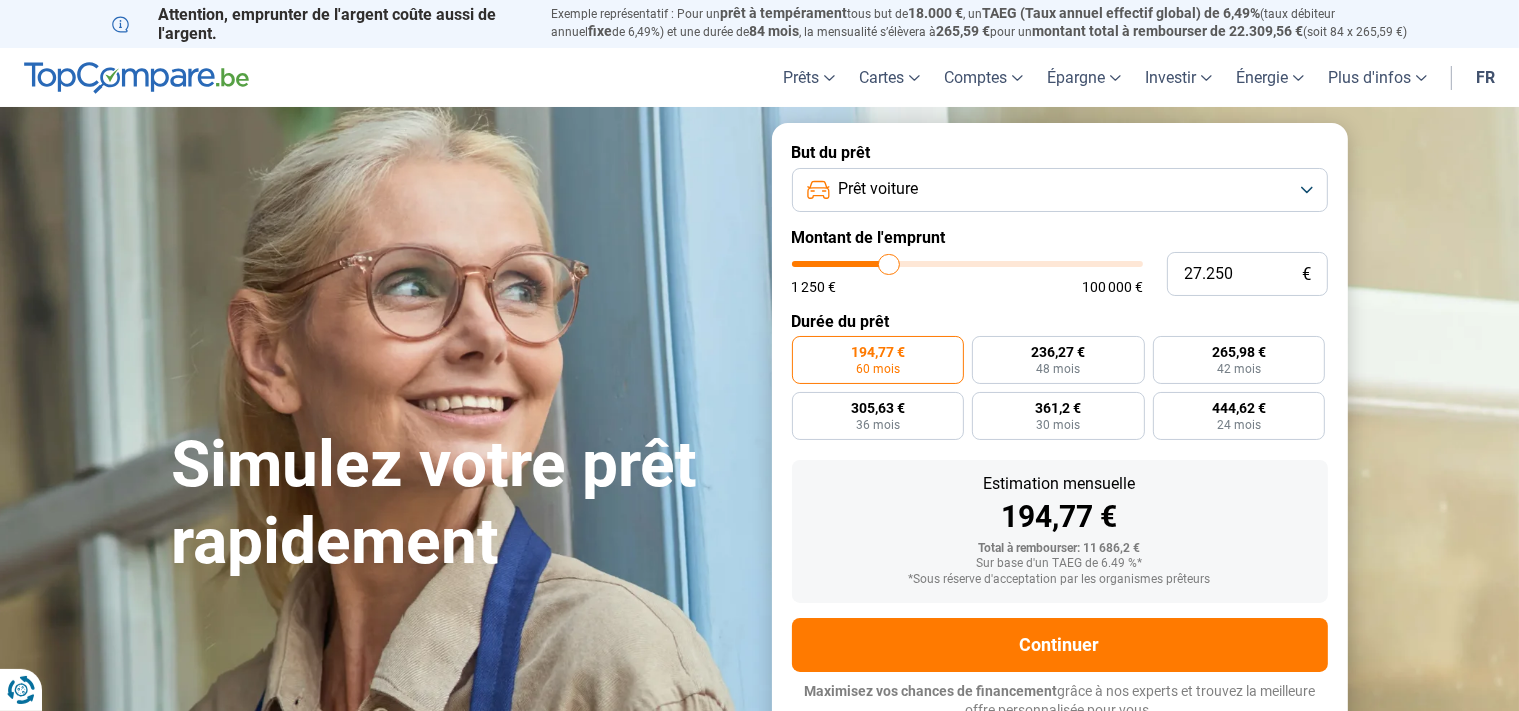 type on "27.500" 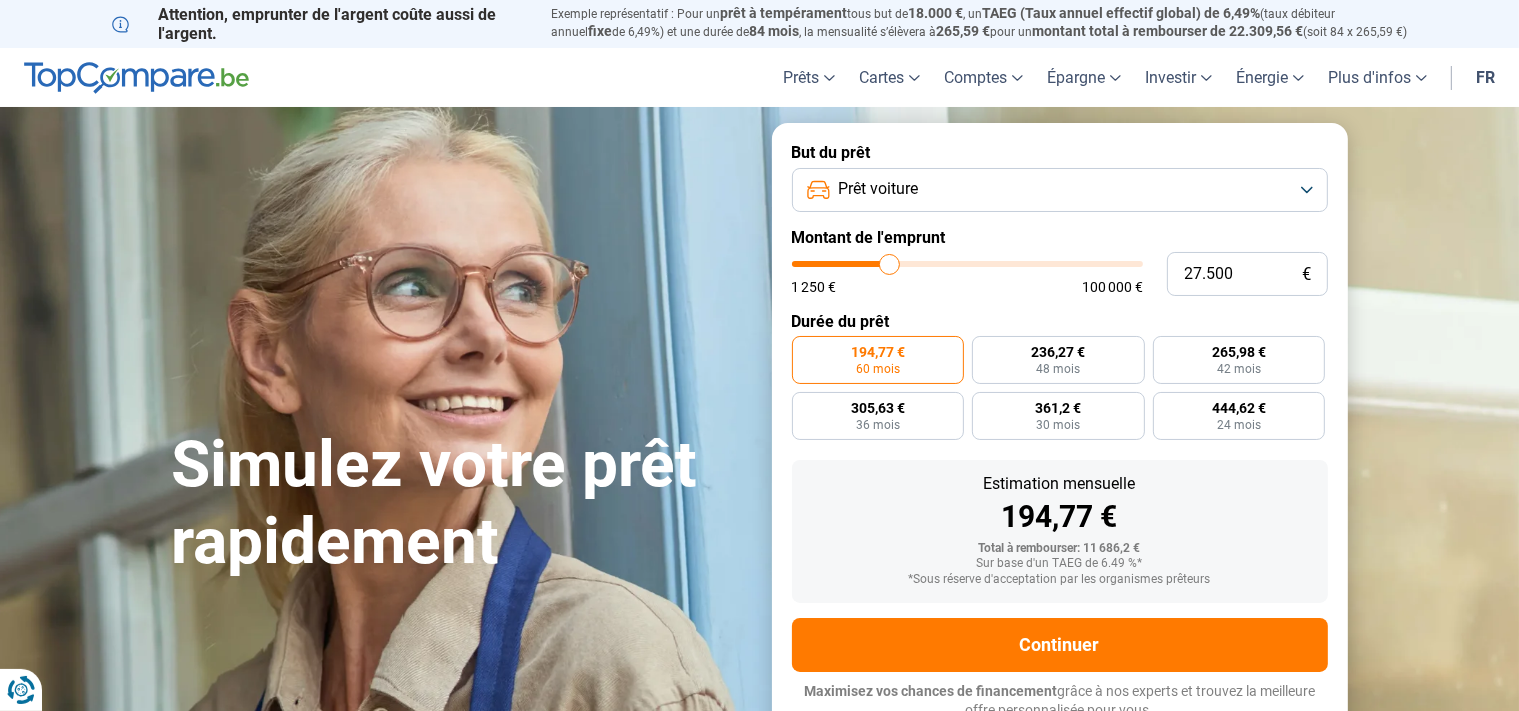drag, startPoint x: 830, startPoint y: 270, endPoint x: 890, endPoint y: 265, distance: 60.207973 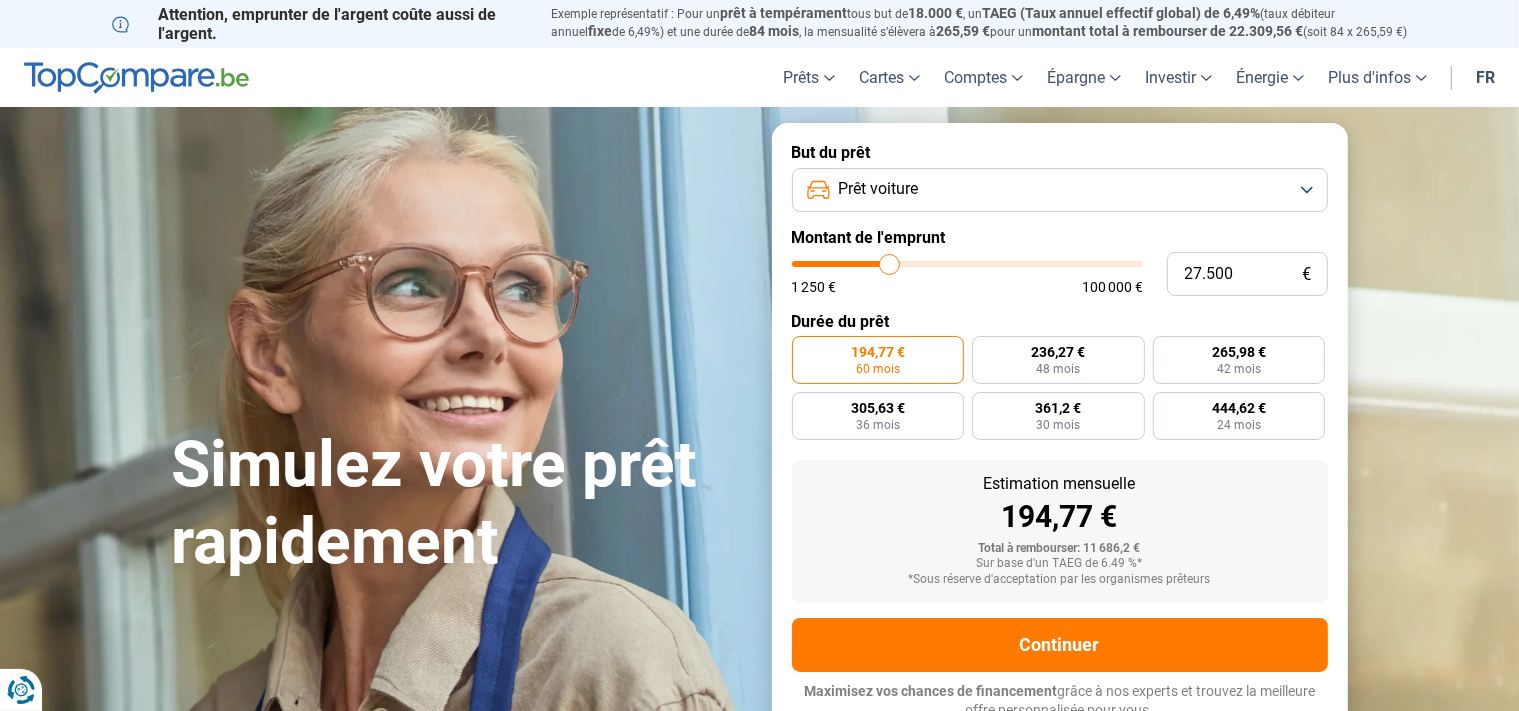 type on "27500" 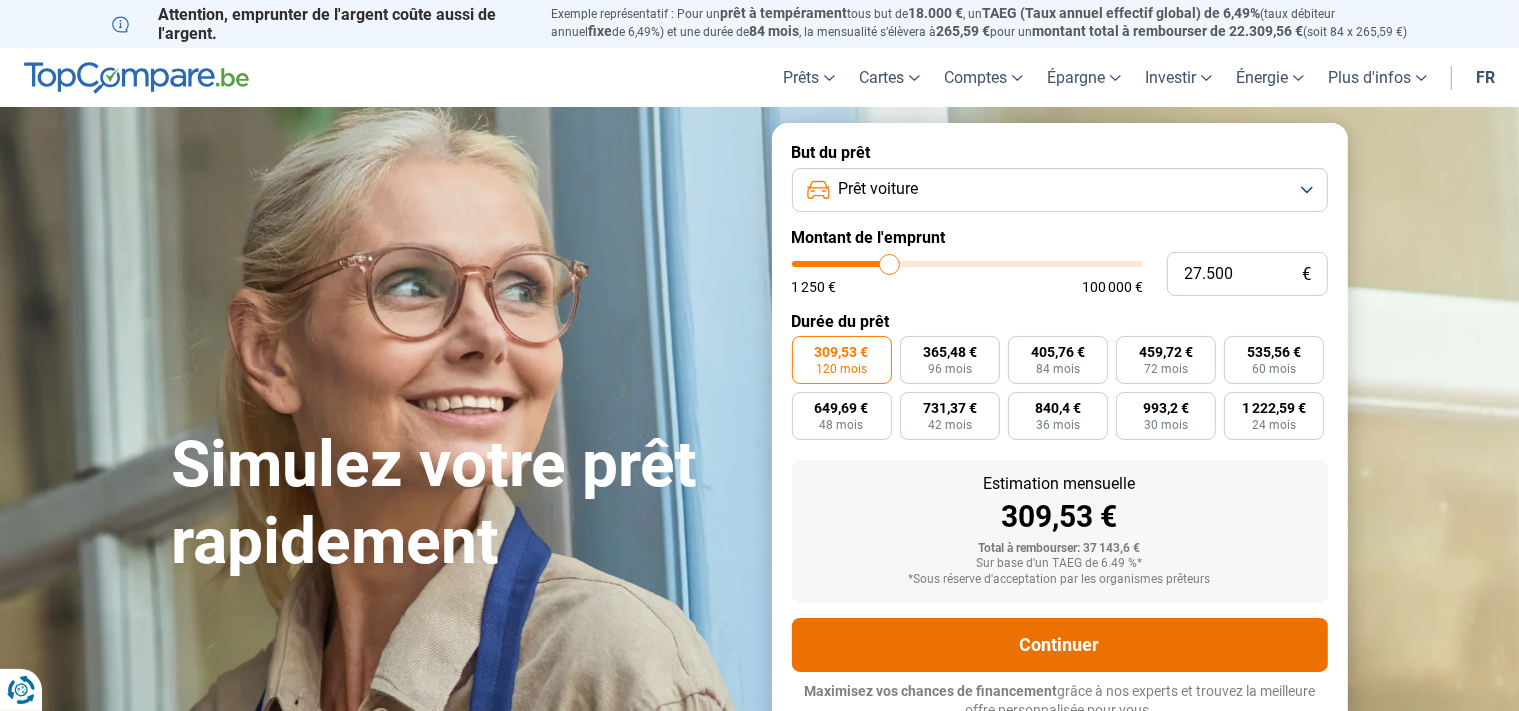 click on "Continuer" at bounding box center (1060, 645) 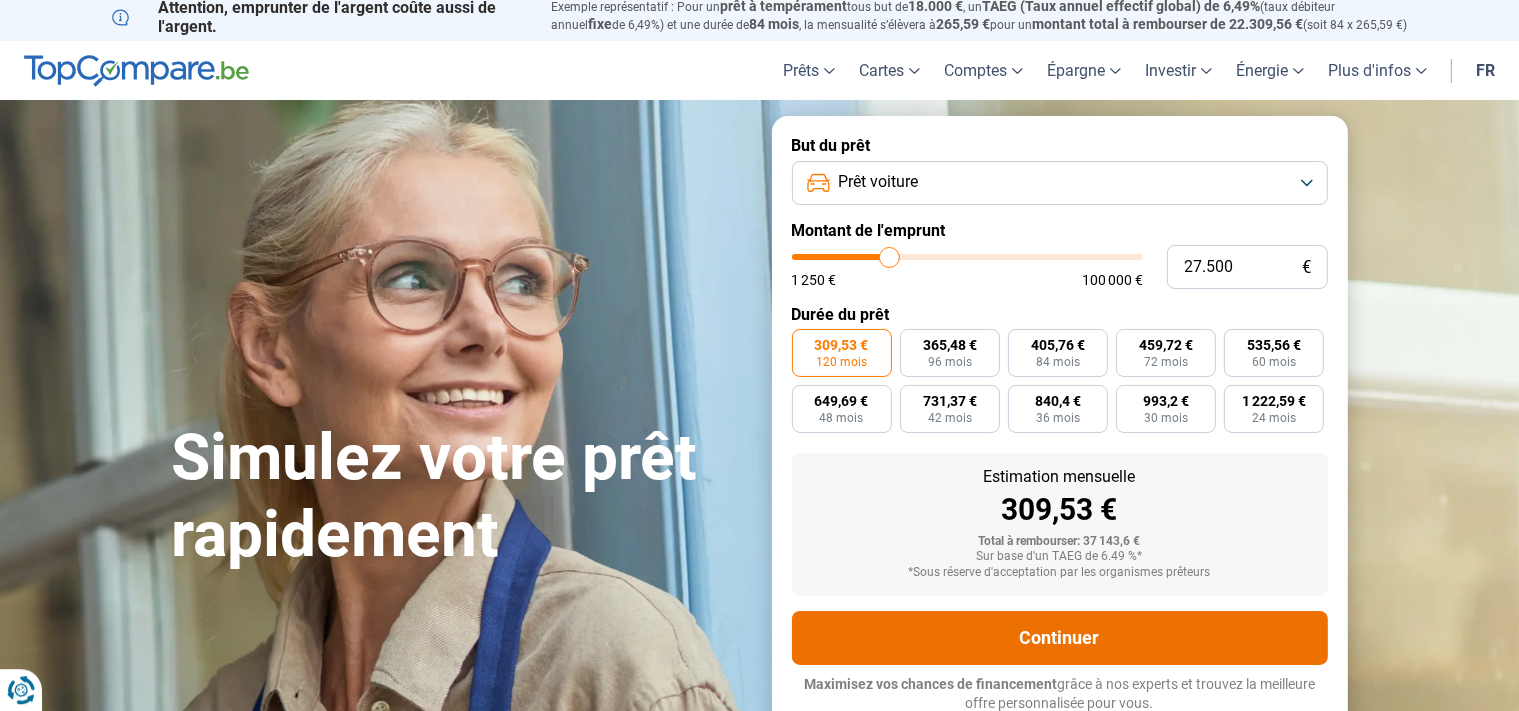 scroll, scrollTop: 9, scrollLeft: 0, axis: vertical 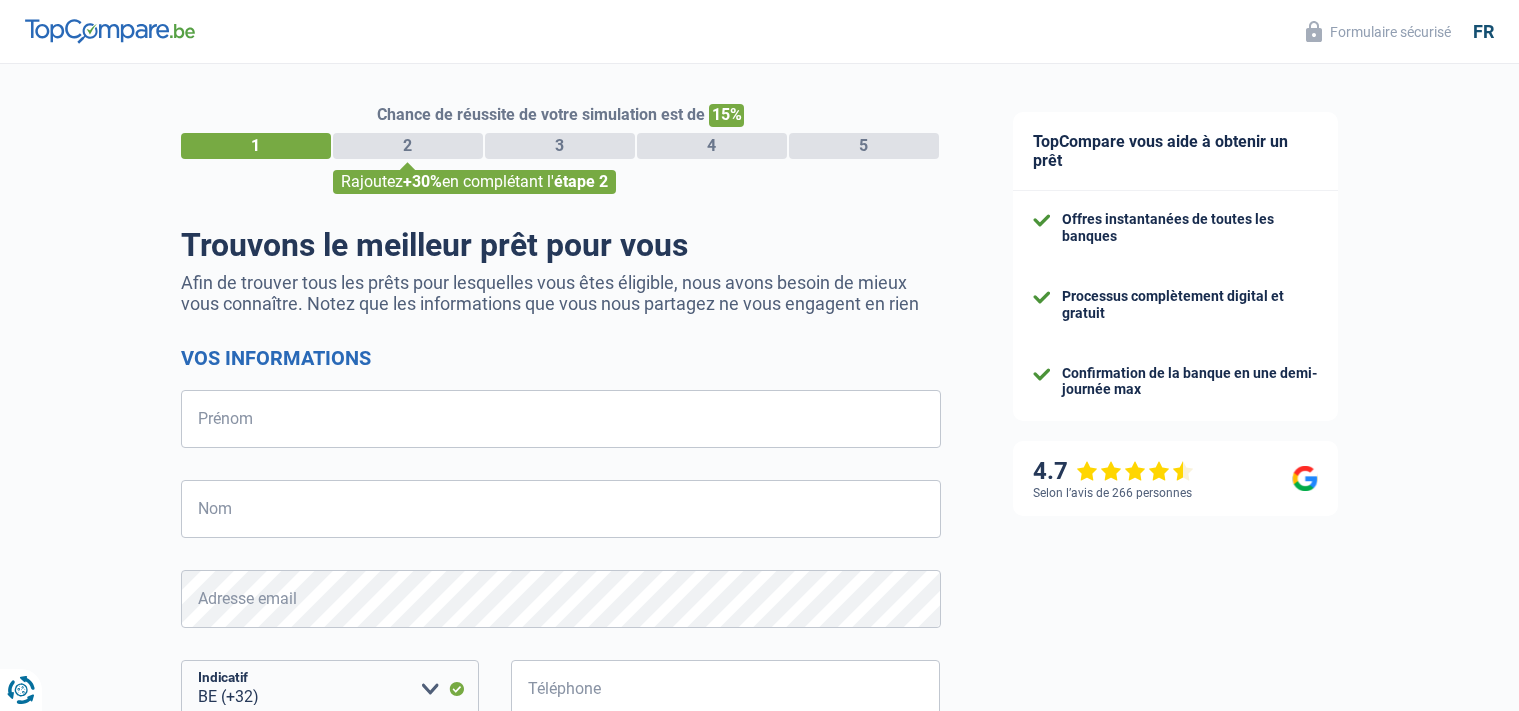 select on "32" 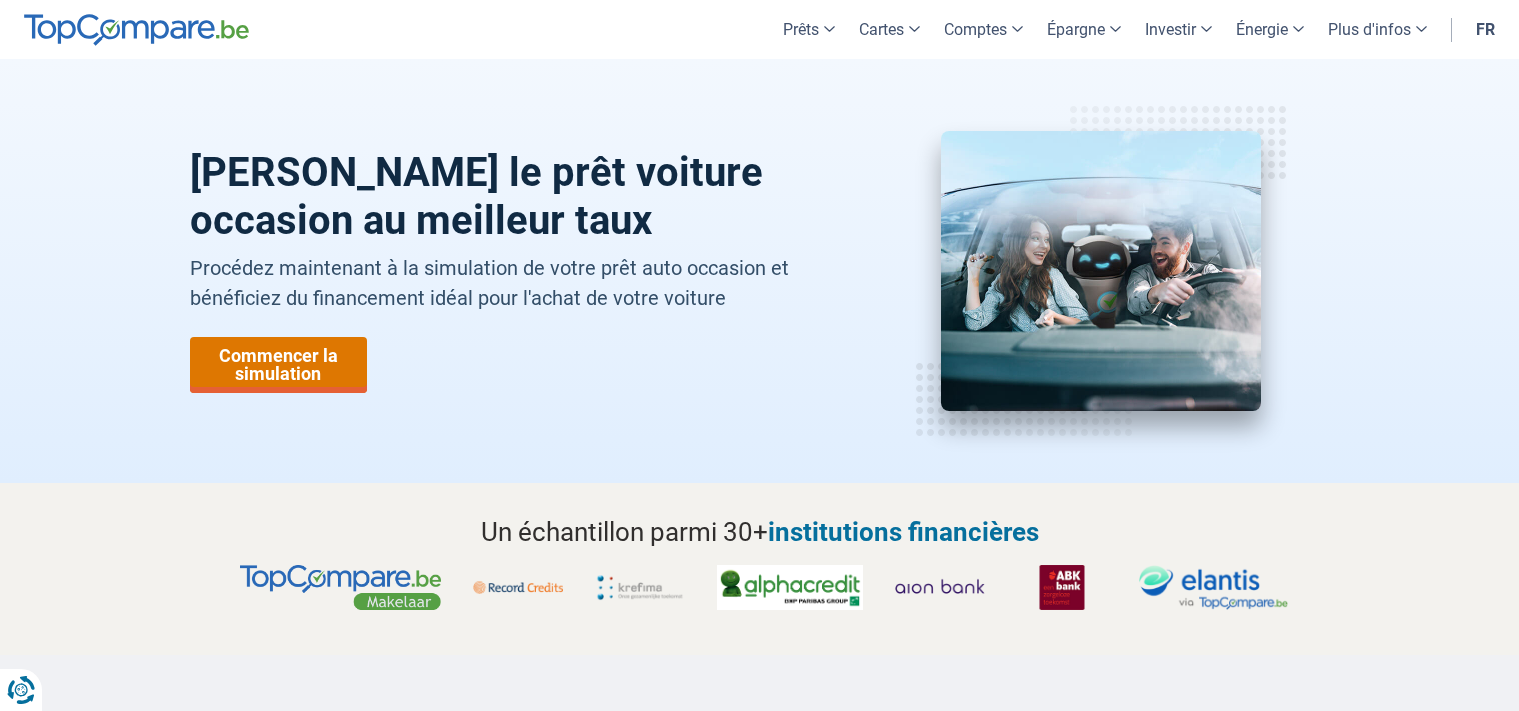 scroll, scrollTop: 0, scrollLeft: 0, axis: both 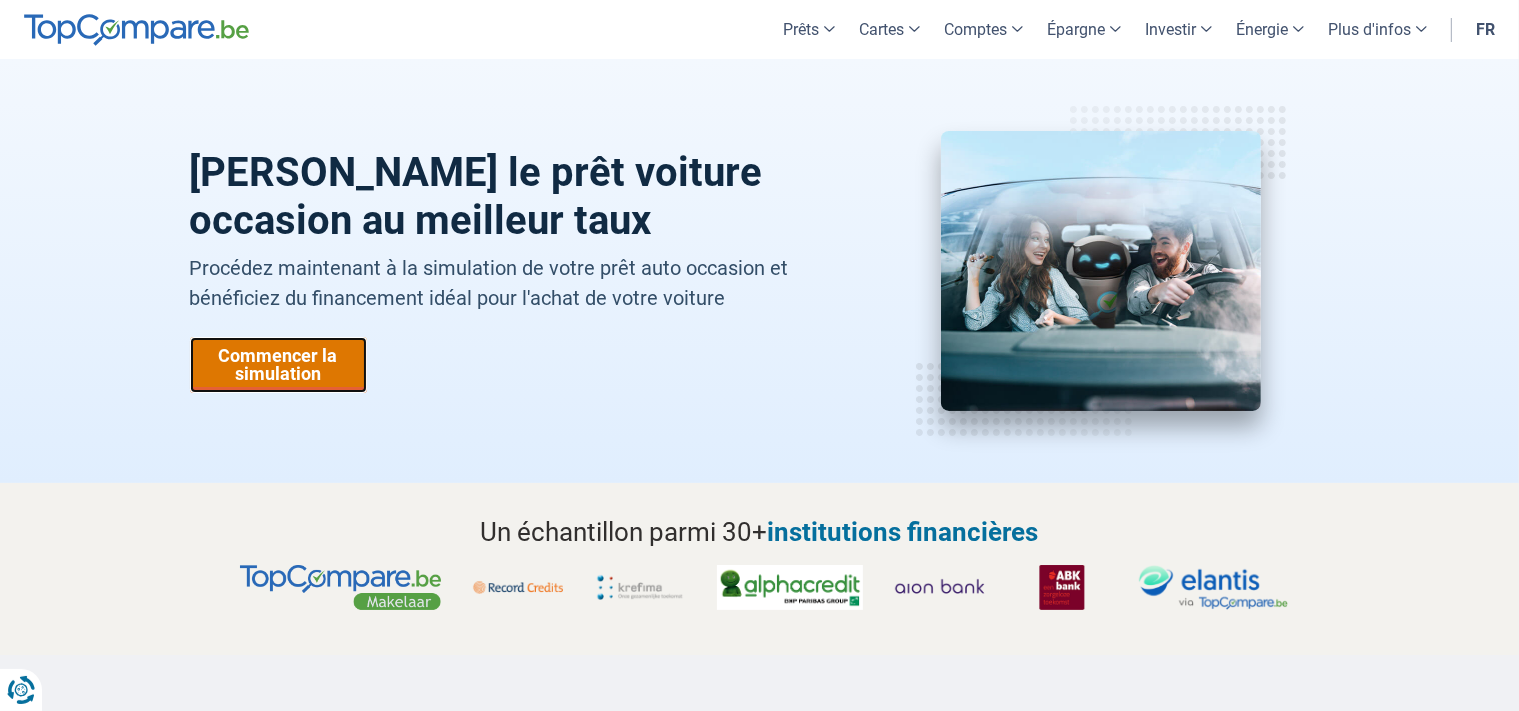 click on "Commencer la simulation" at bounding box center [278, 365] 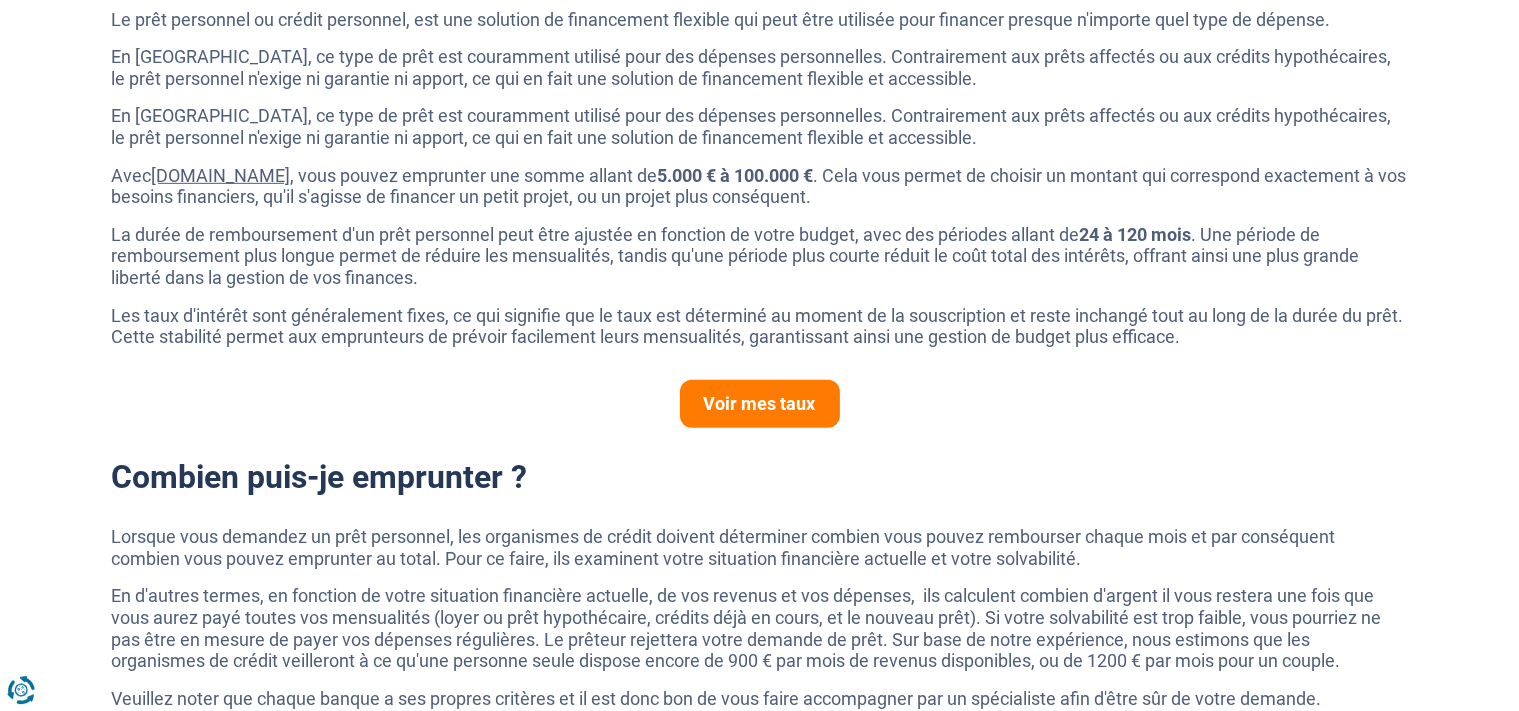 scroll, scrollTop: 1700, scrollLeft: 0, axis: vertical 